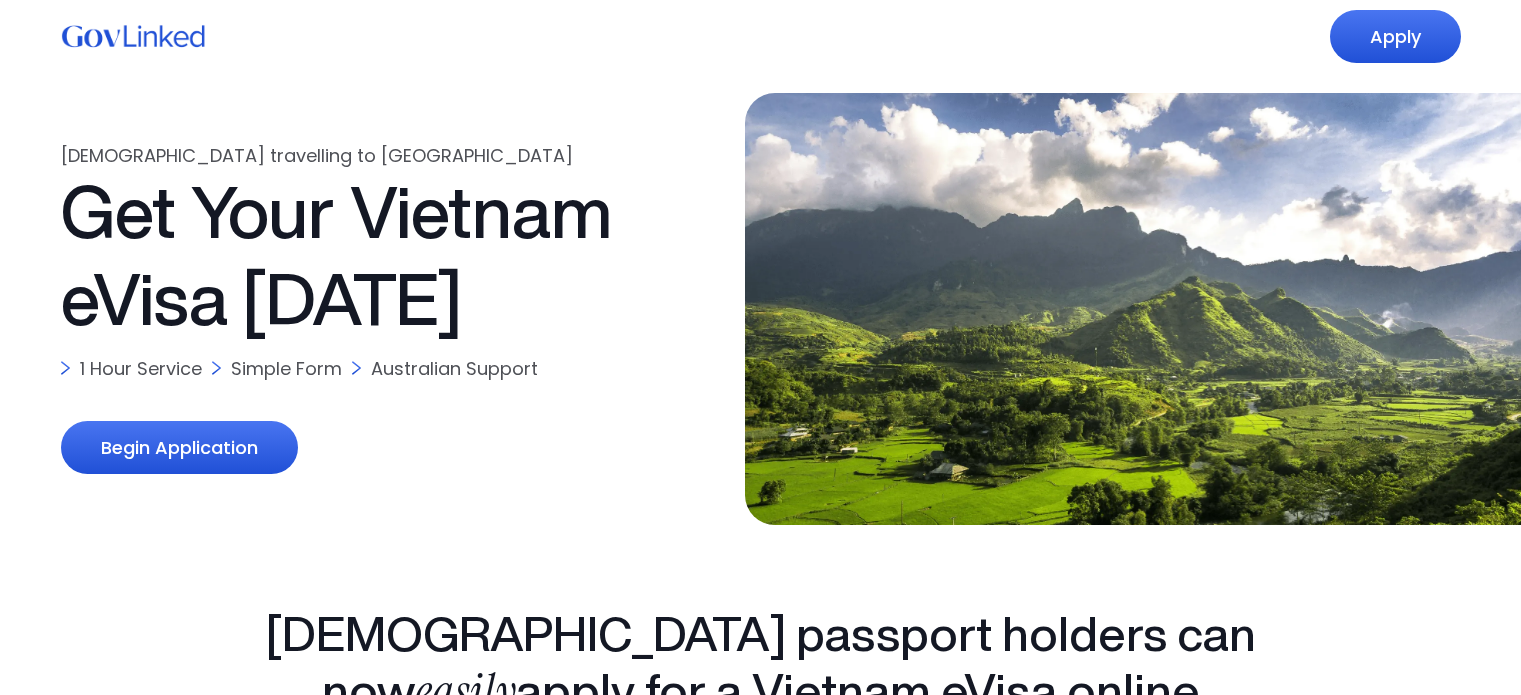 scroll, scrollTop: 0, scrollLeft: 0, axis: both 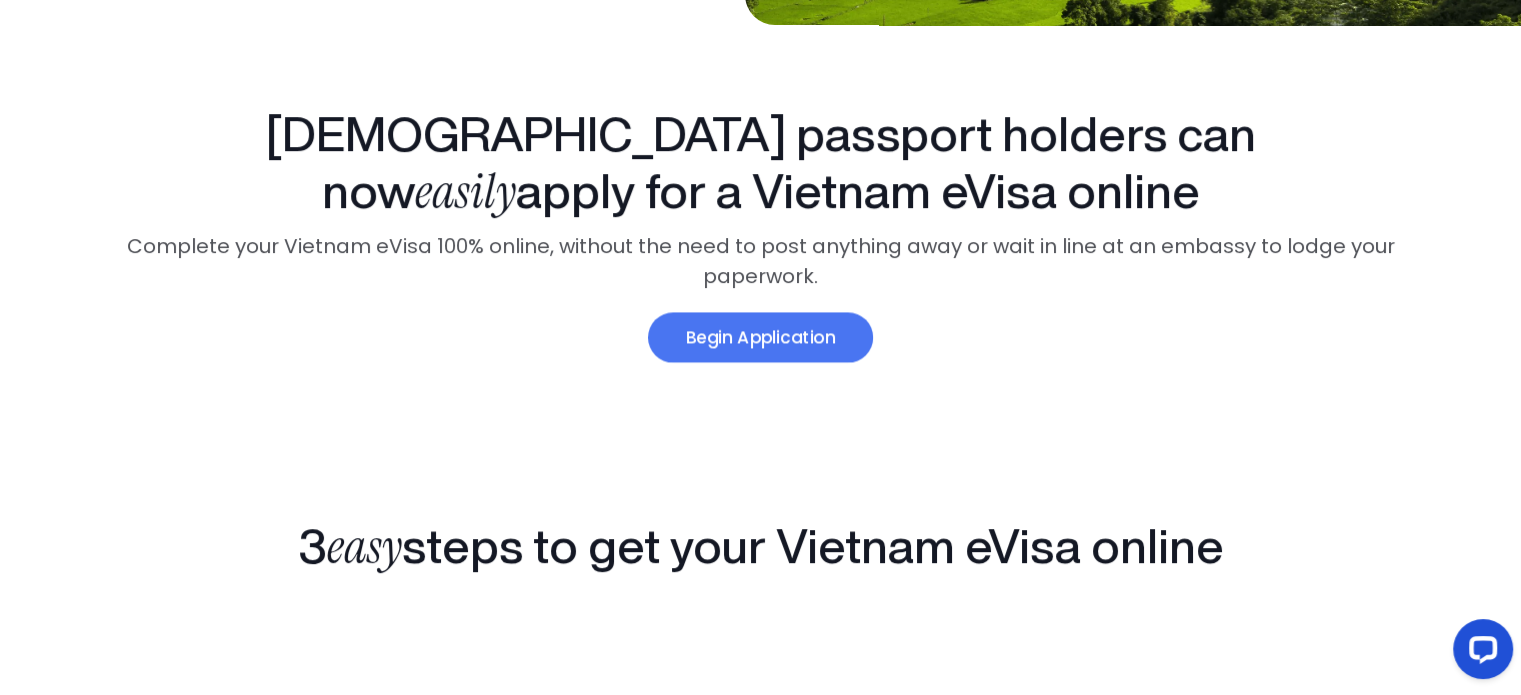 click on "Begin Application" at bounding box center (760, 337) 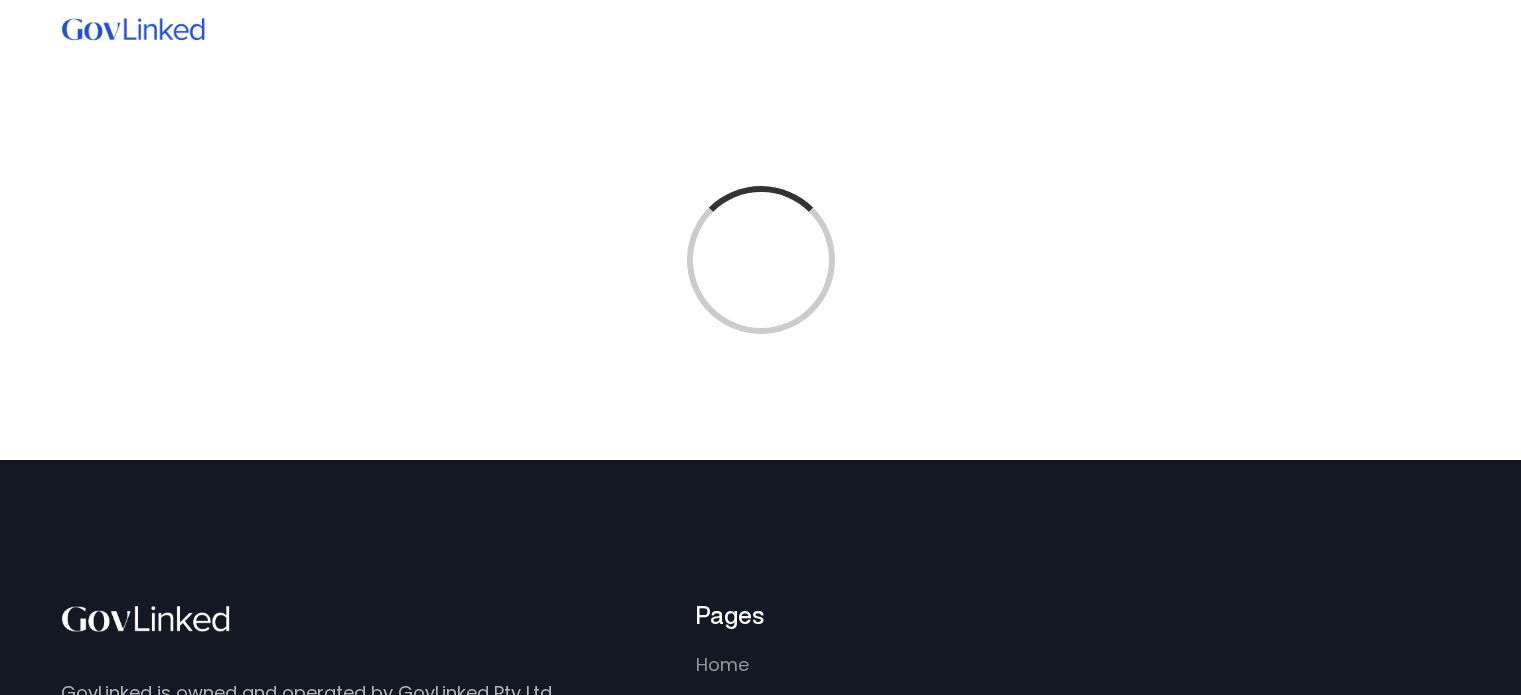 scroll, scrollTop: 0, scrollLeft: 0, axis: both 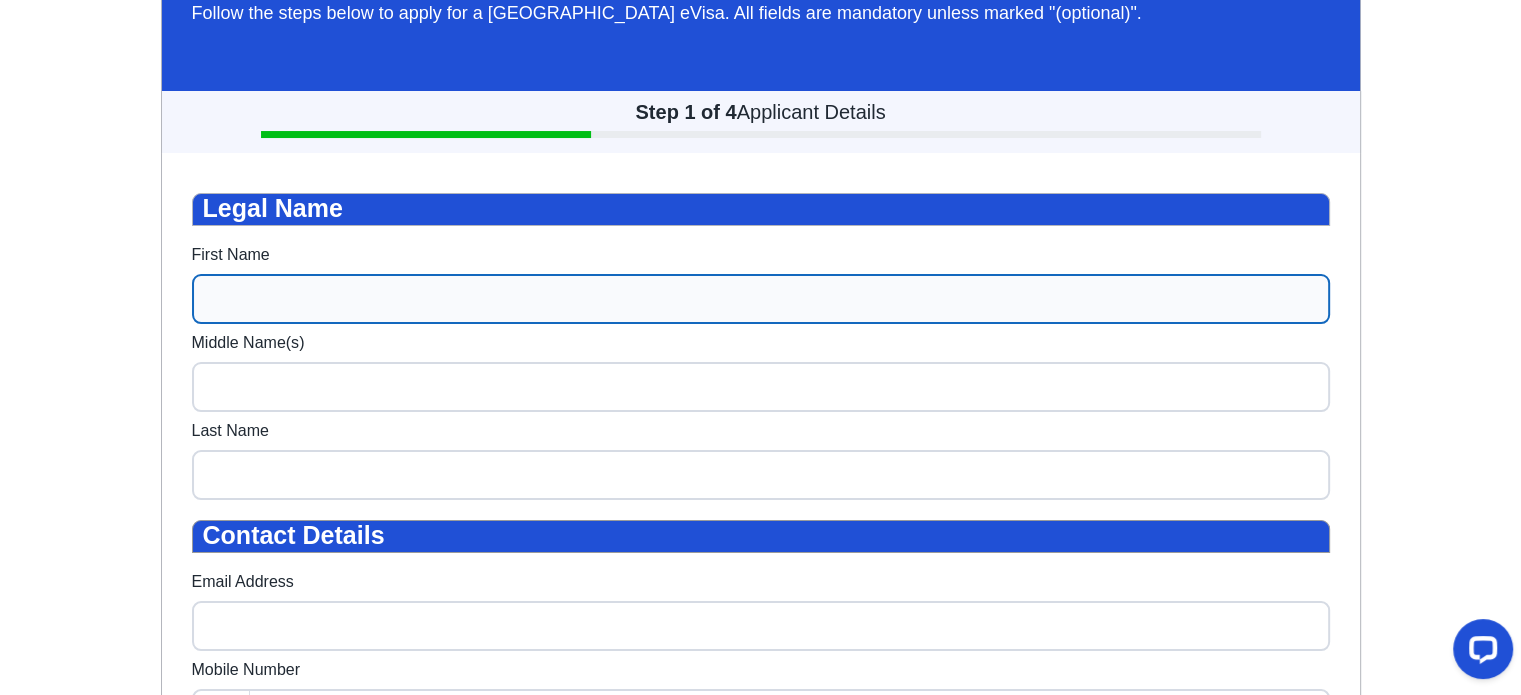 click on "First Name" at bounding box center [761, 299] 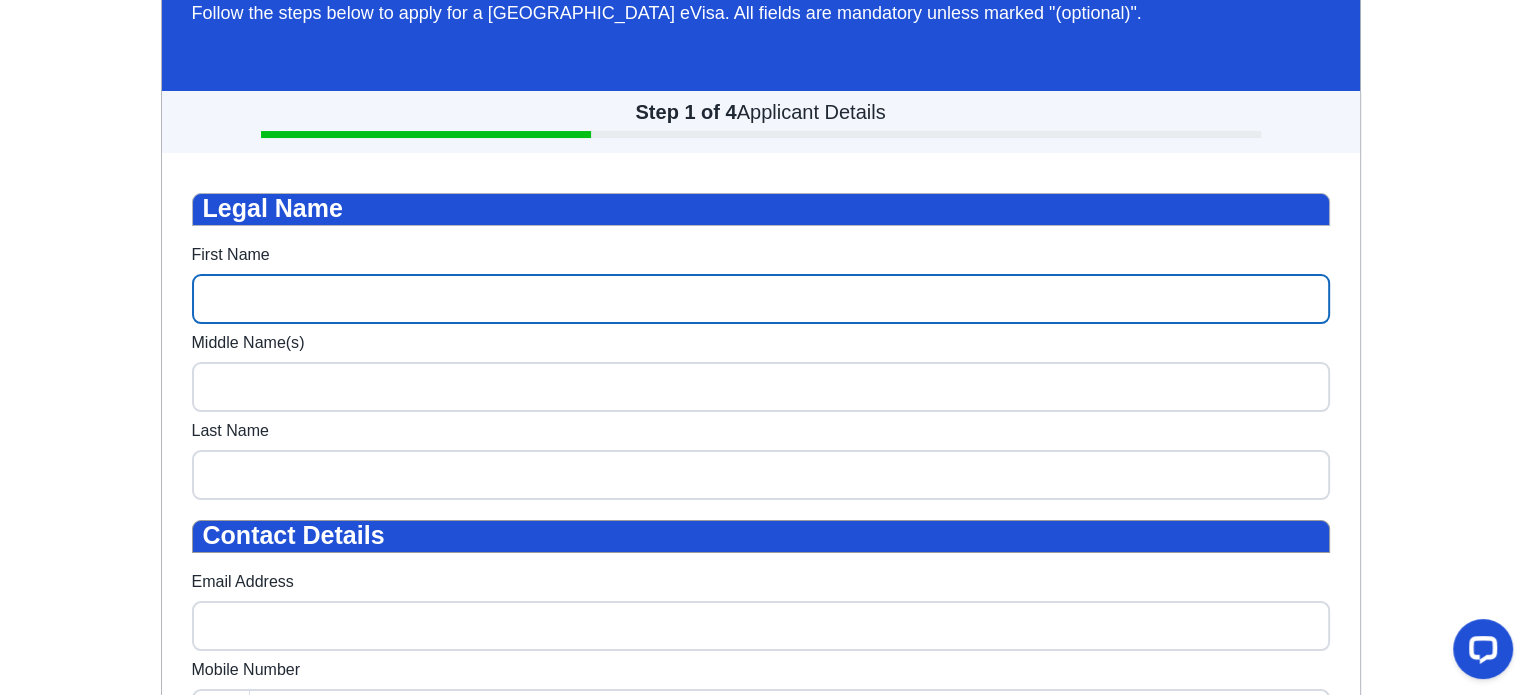 type on "Dmitry" 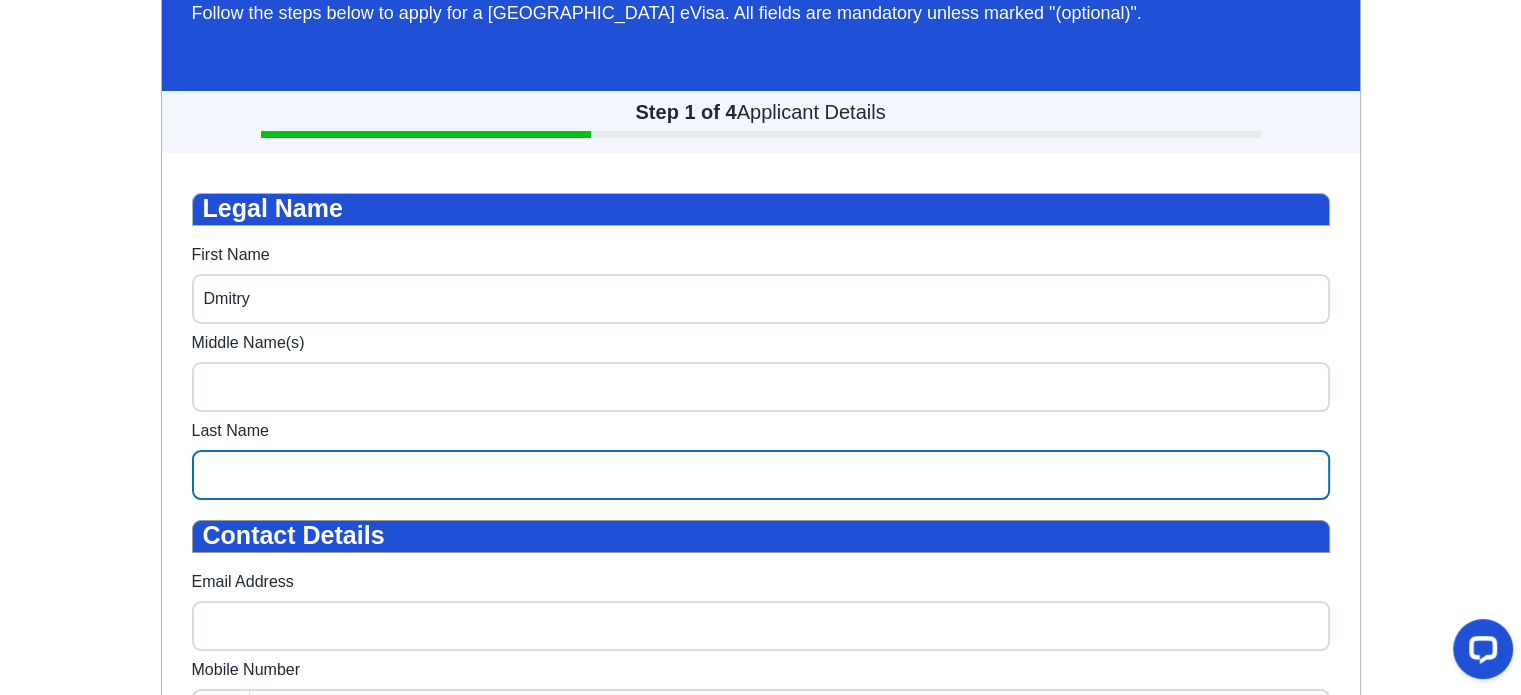 type on "[PERSON_NAME]" 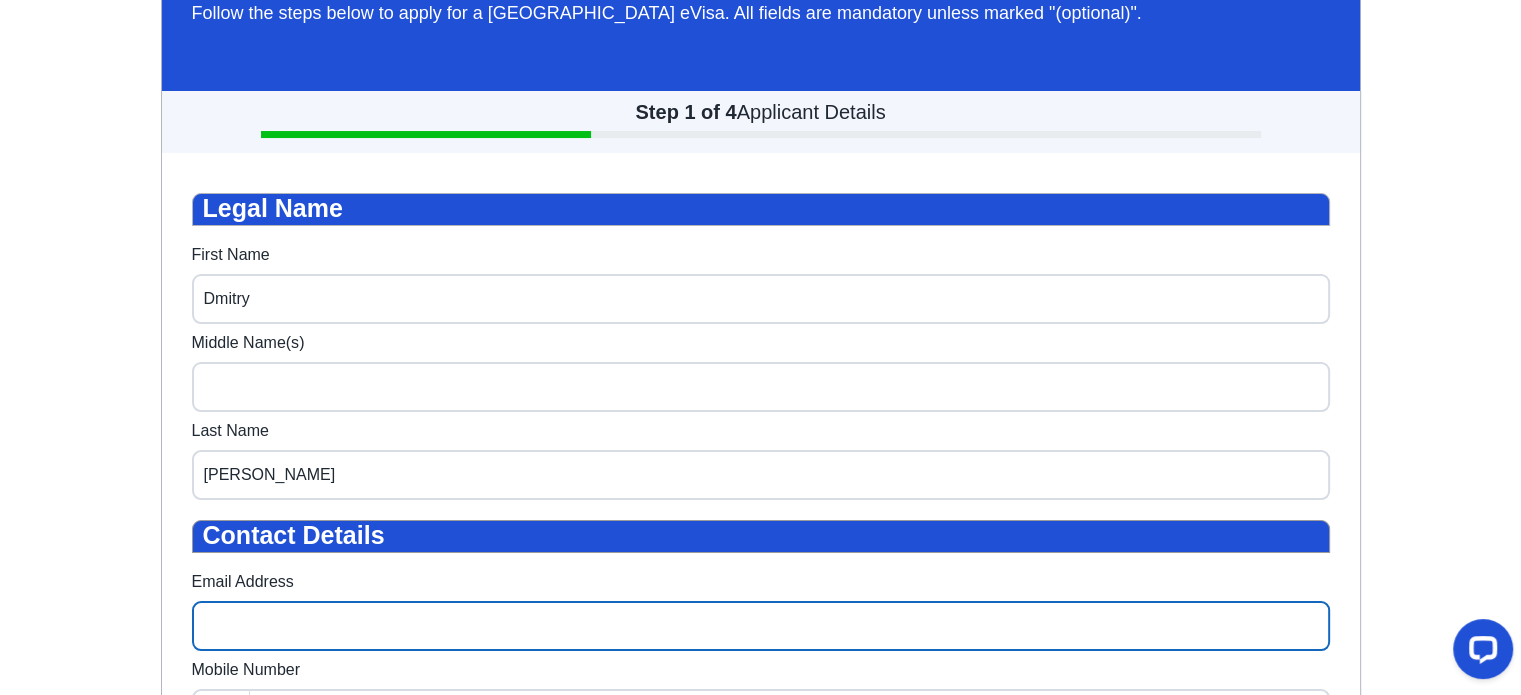 type on "[EMAIL_ADDRESS][DOMAIN_NAME]" 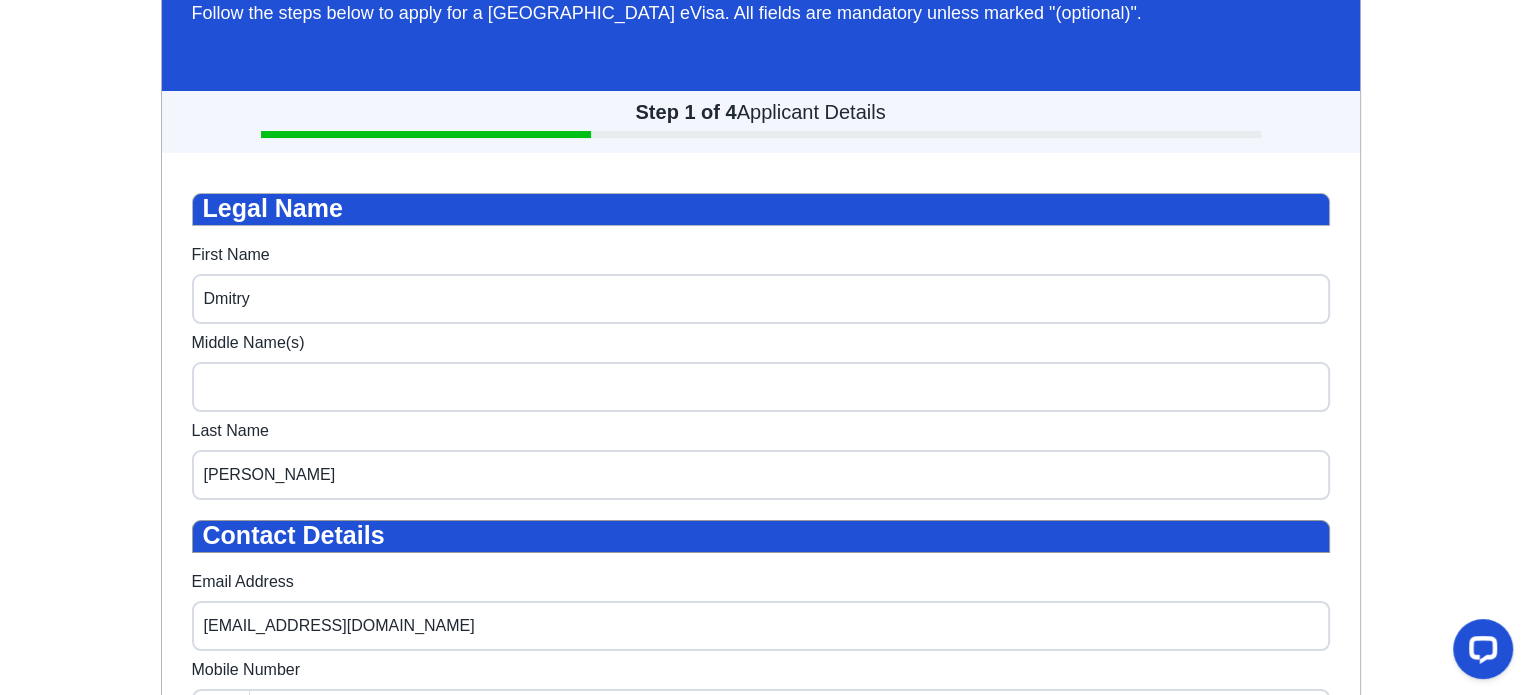 type on "[STREET_ADDRESS]" 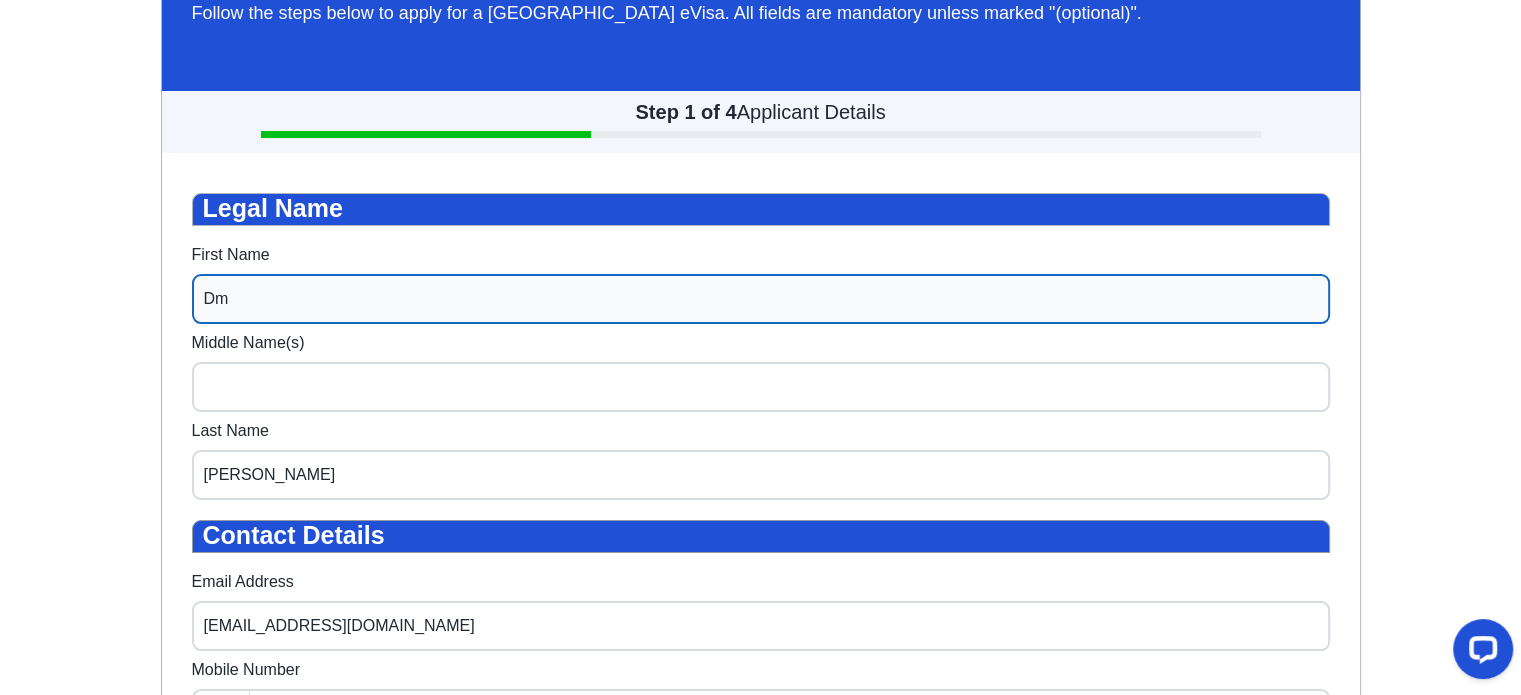 type on "D" 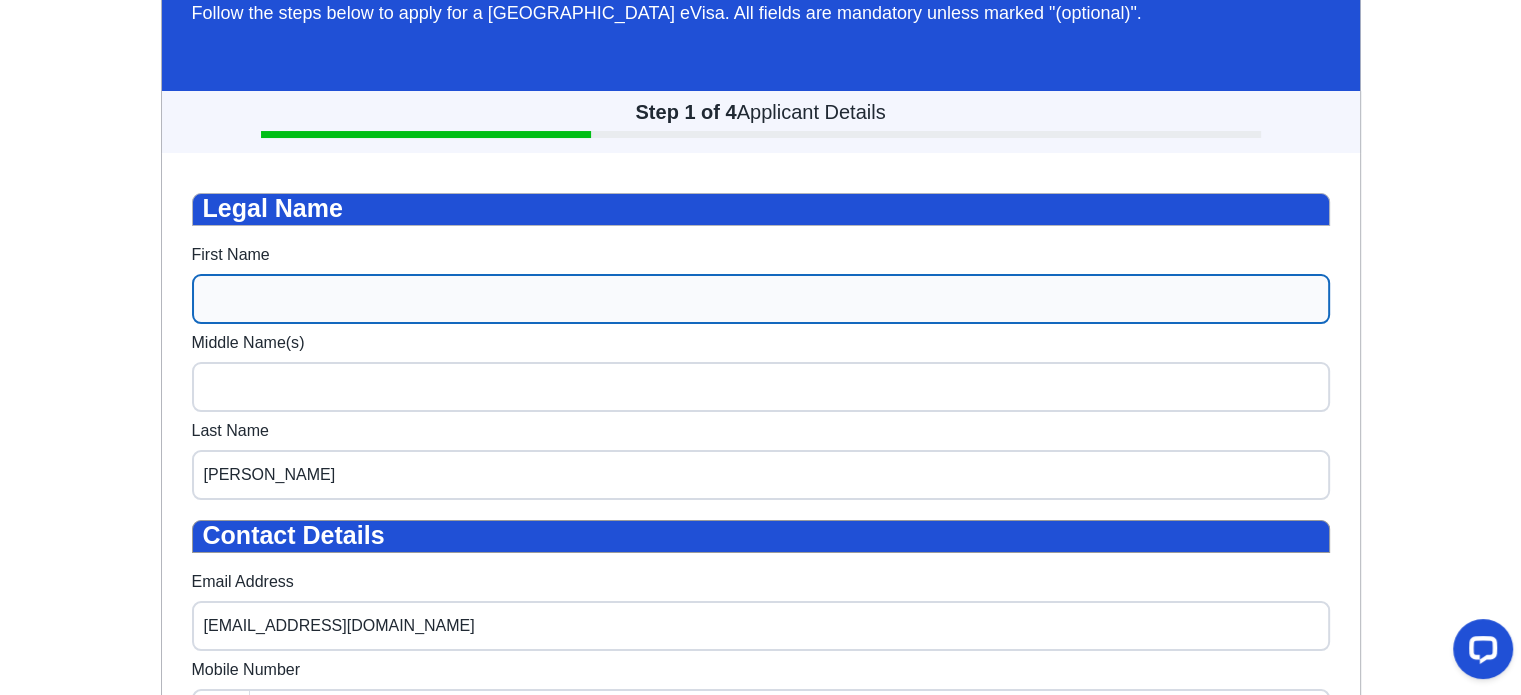 click on "First Name" at bounding box center (761, 299) 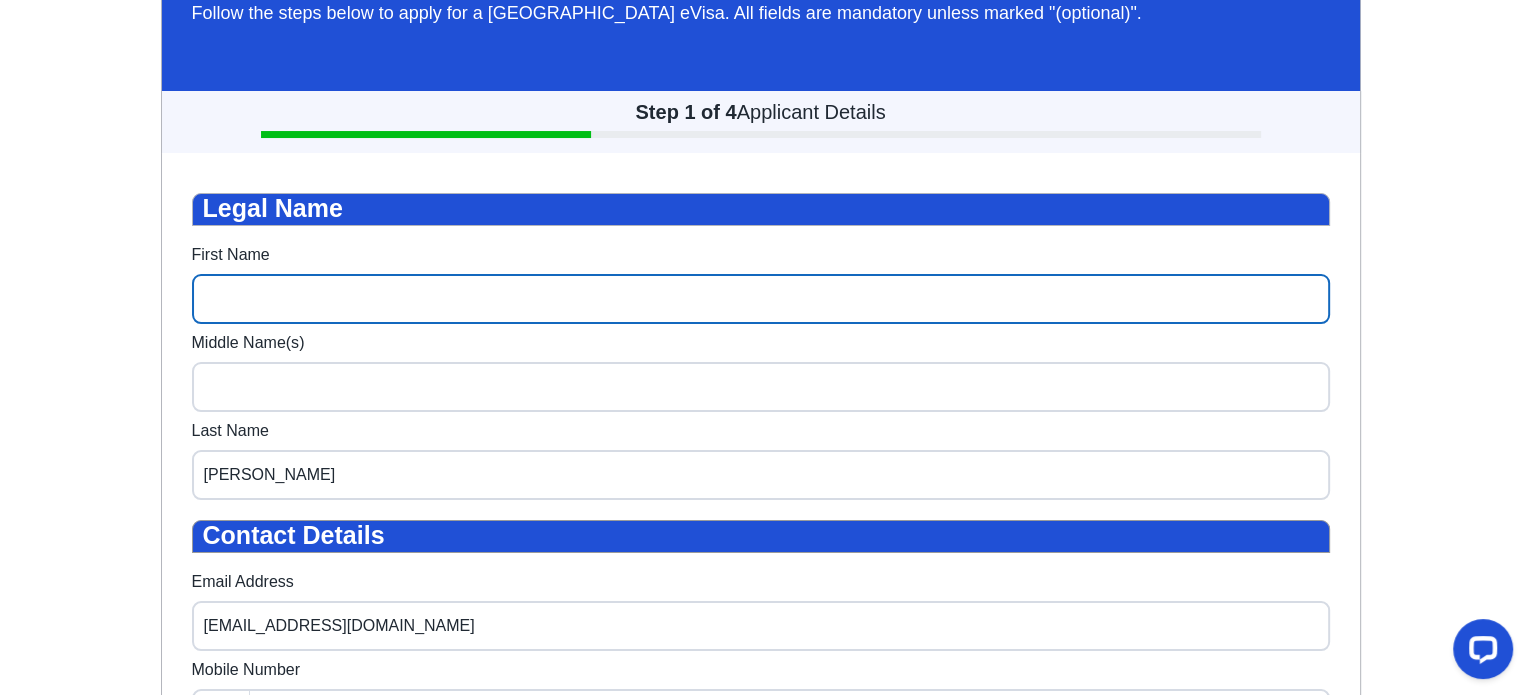 type on "Dmitry" 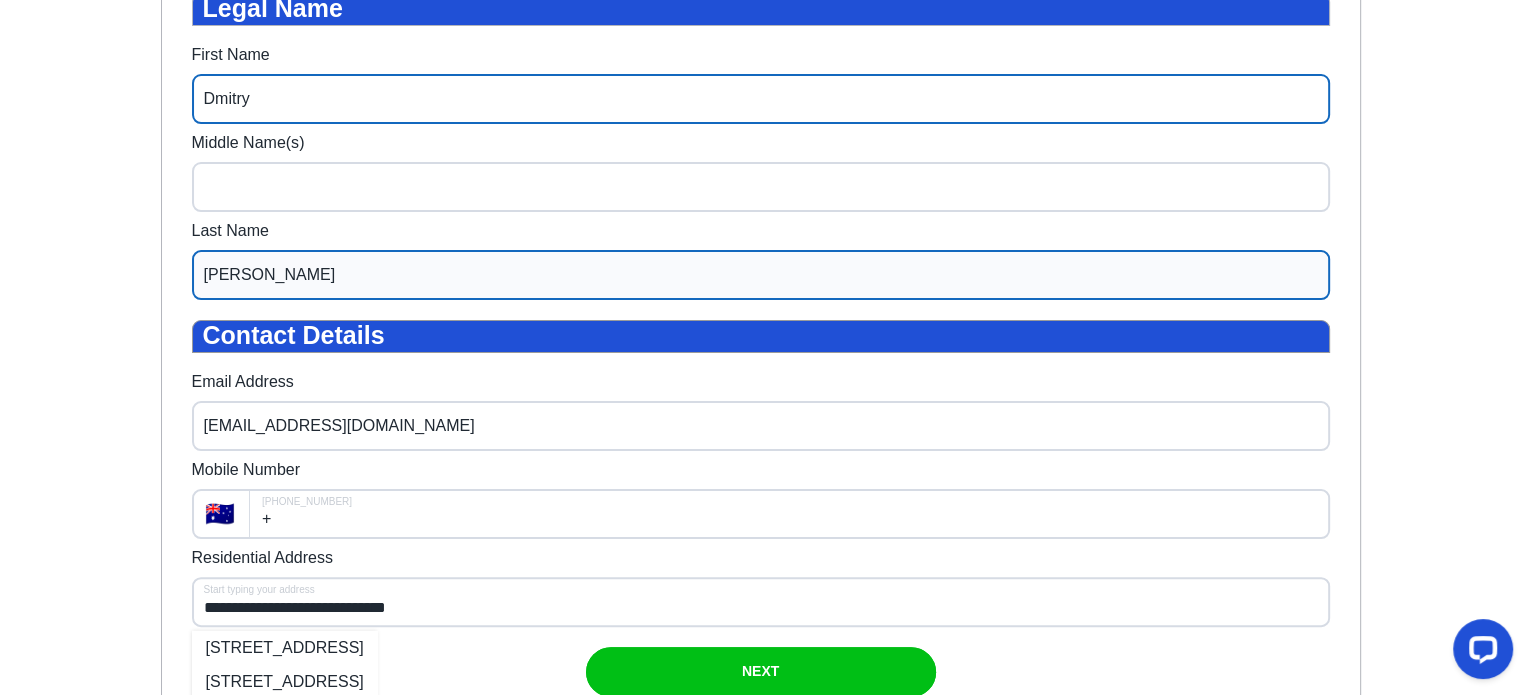 scroll, scrollTop: 500, scrollLeft: 0, axis: vertical 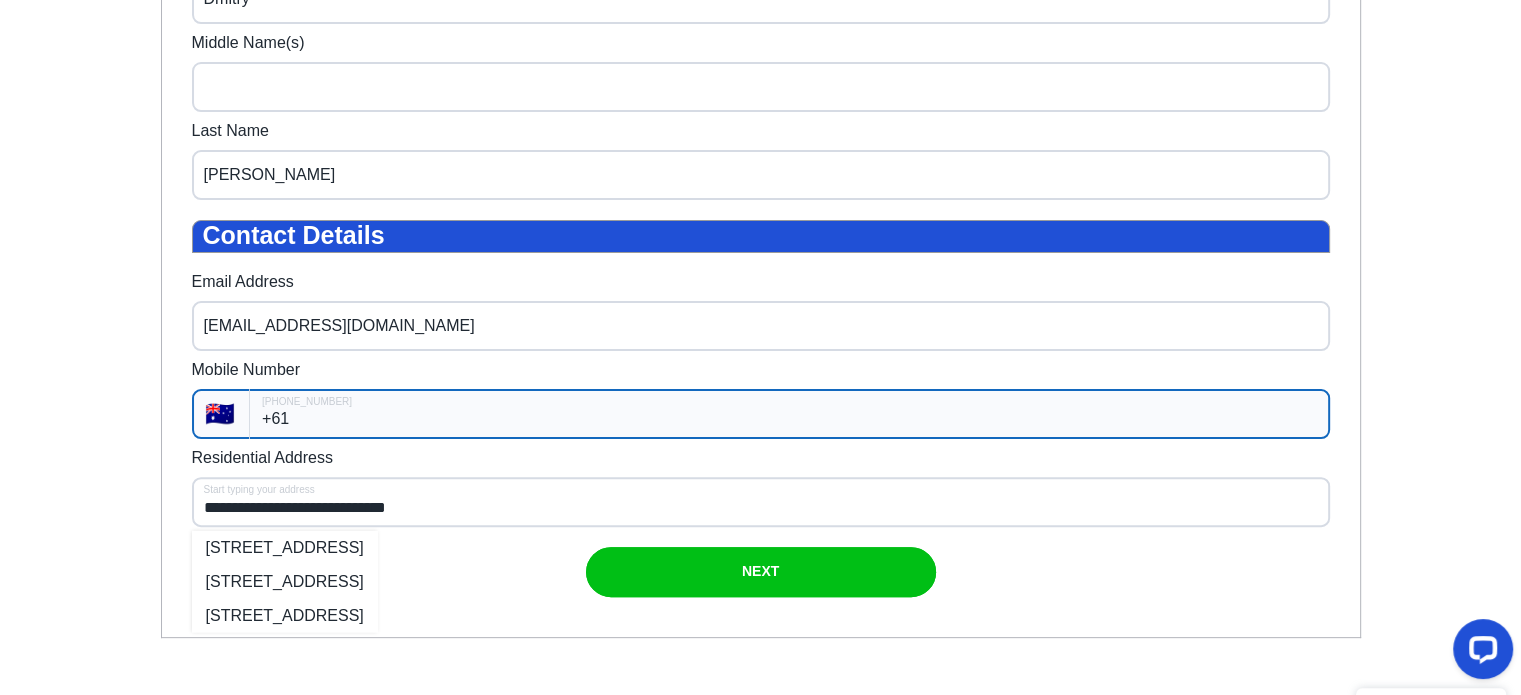 click on "+61" at bounding box center [789, 414] 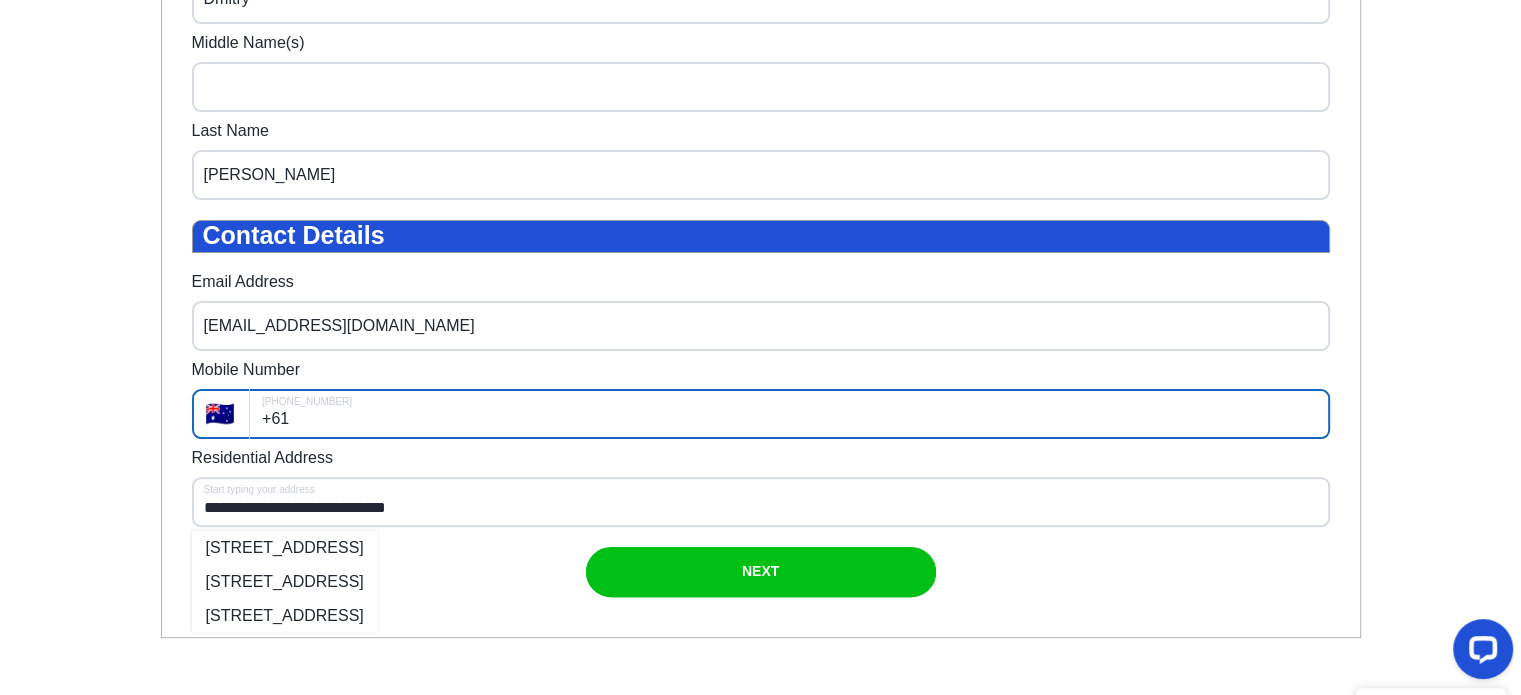 type on "[PHONE_NUMBER]" 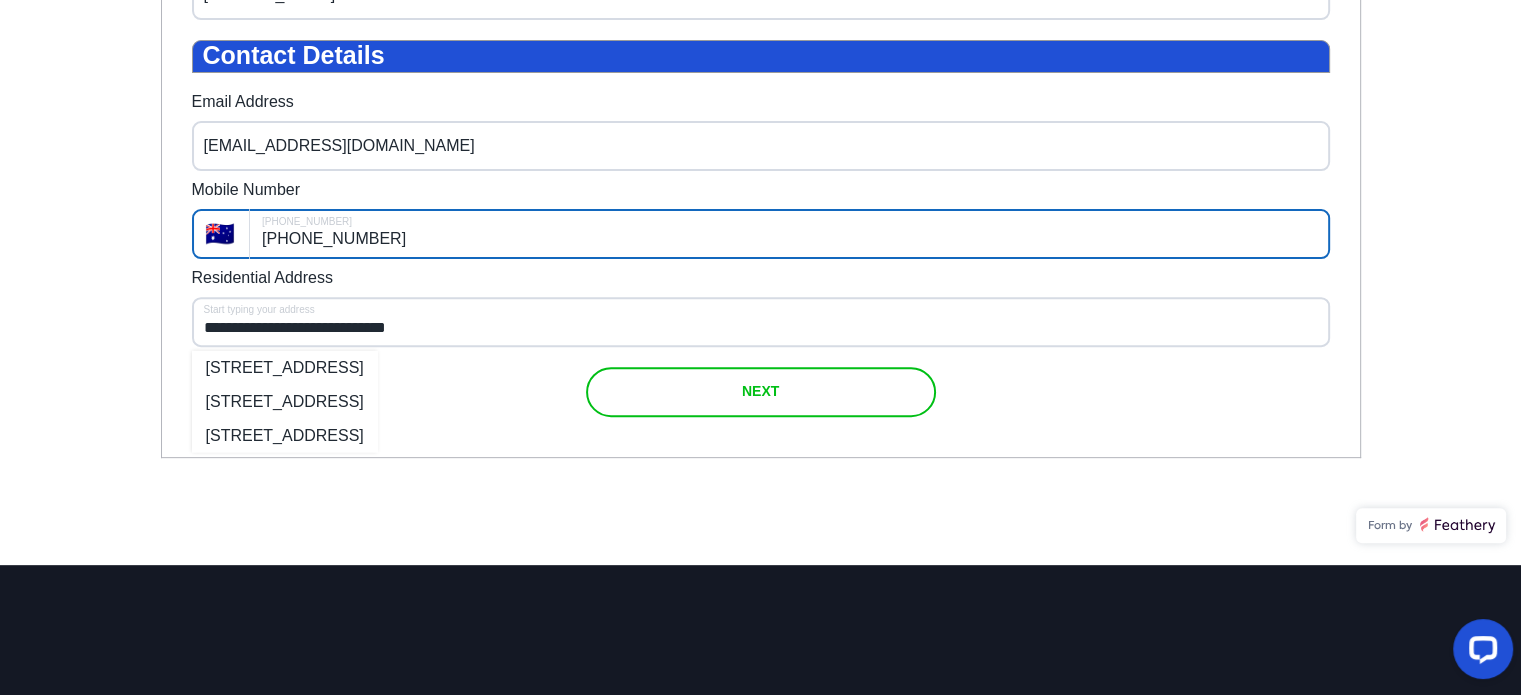 scroll, scrollTop: 700, scrollLeft: 0, axis: vertical 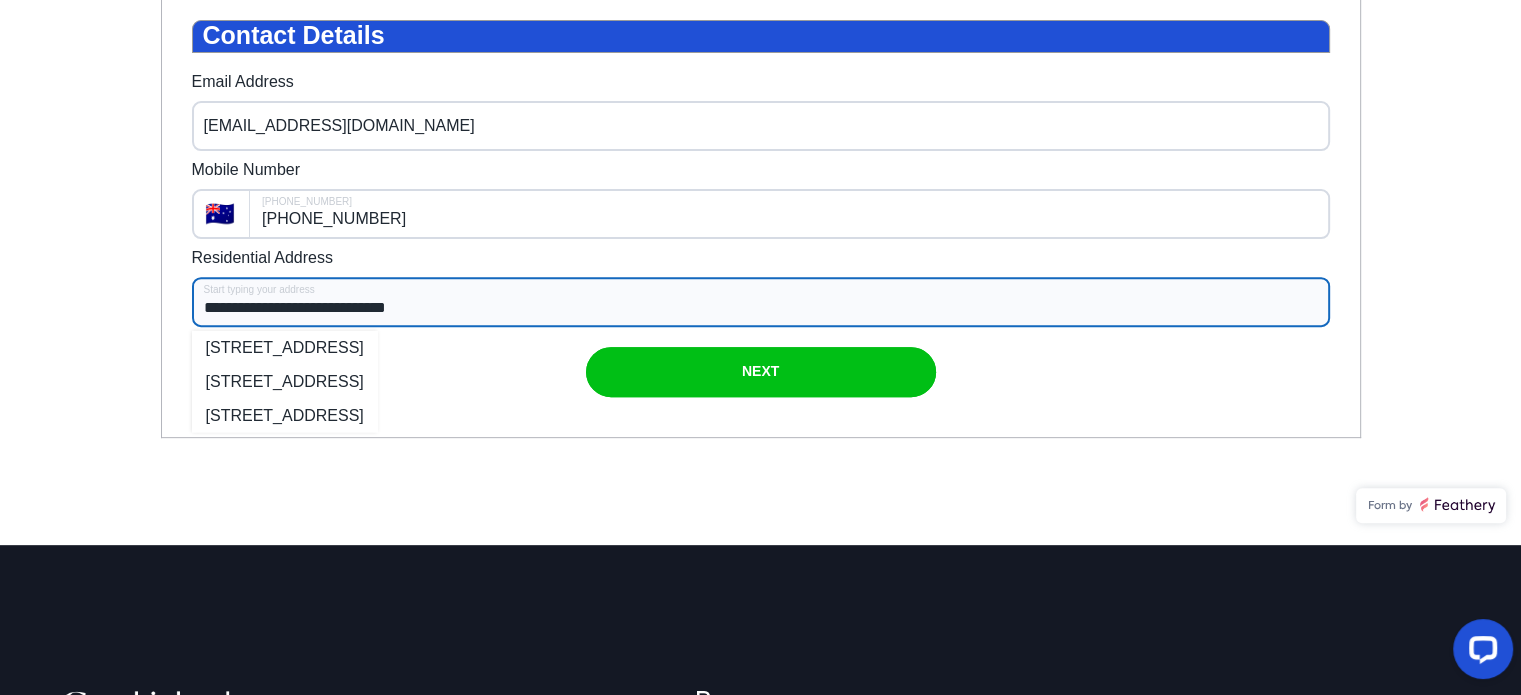 click on "**********" at bounding box center (761, 302) 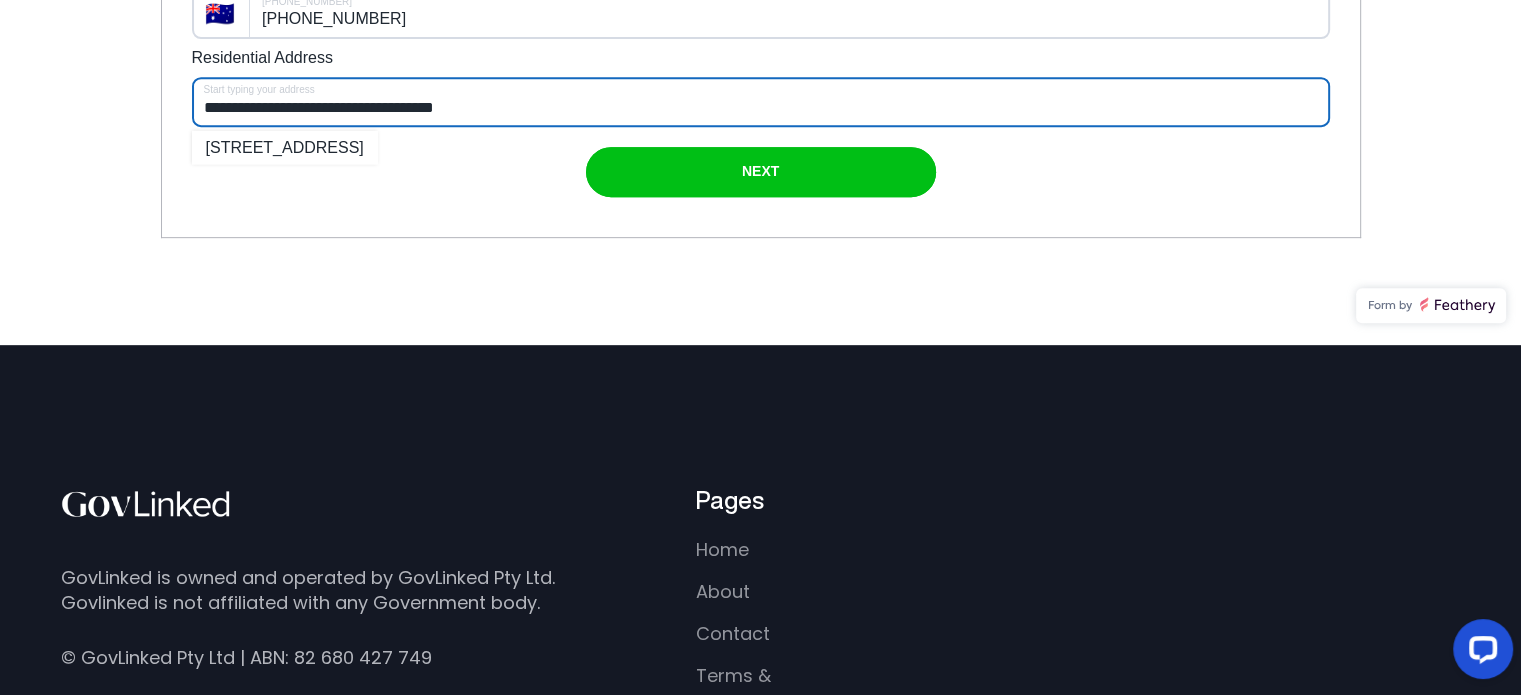 scroll, scrollTop: 800, scrollLeft: 0, axis: vertical 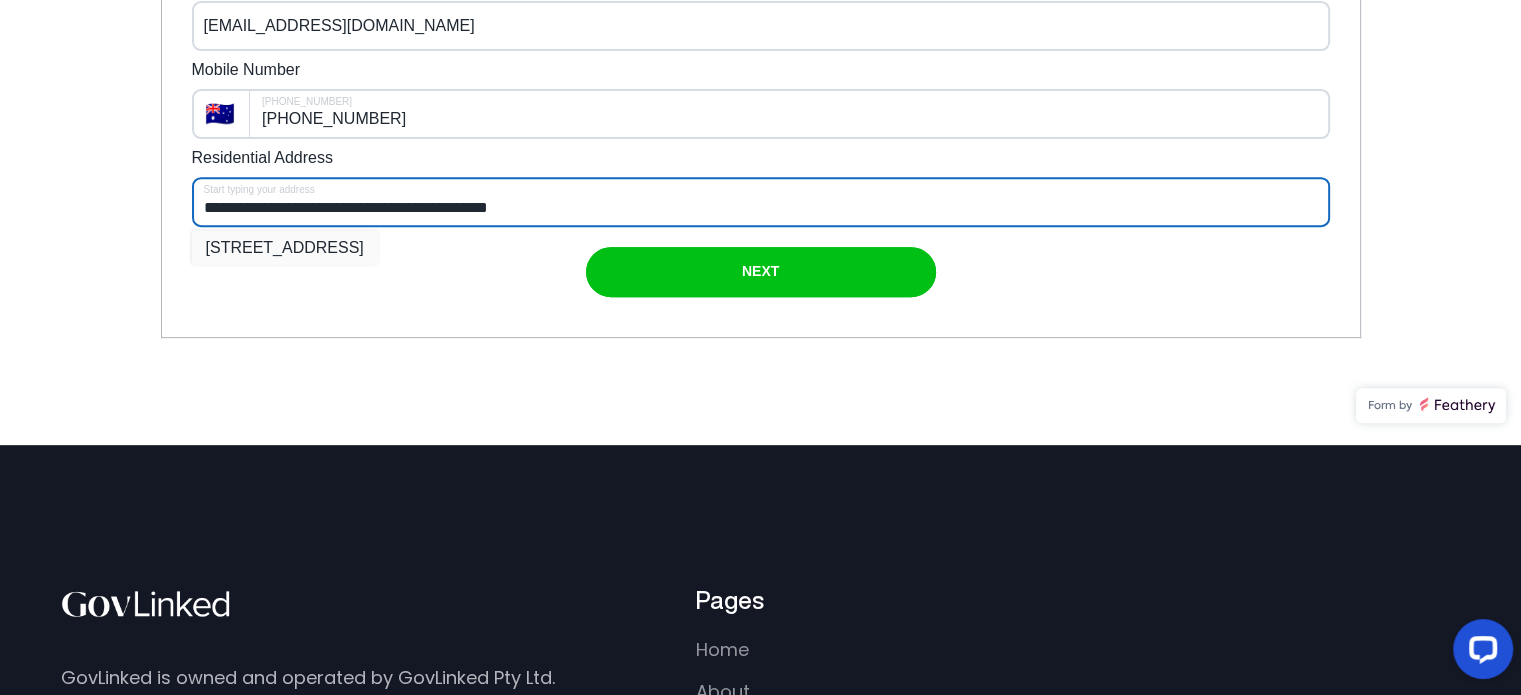 click on "[STREET_ADDRESS]" at bounding box center (285, 247) 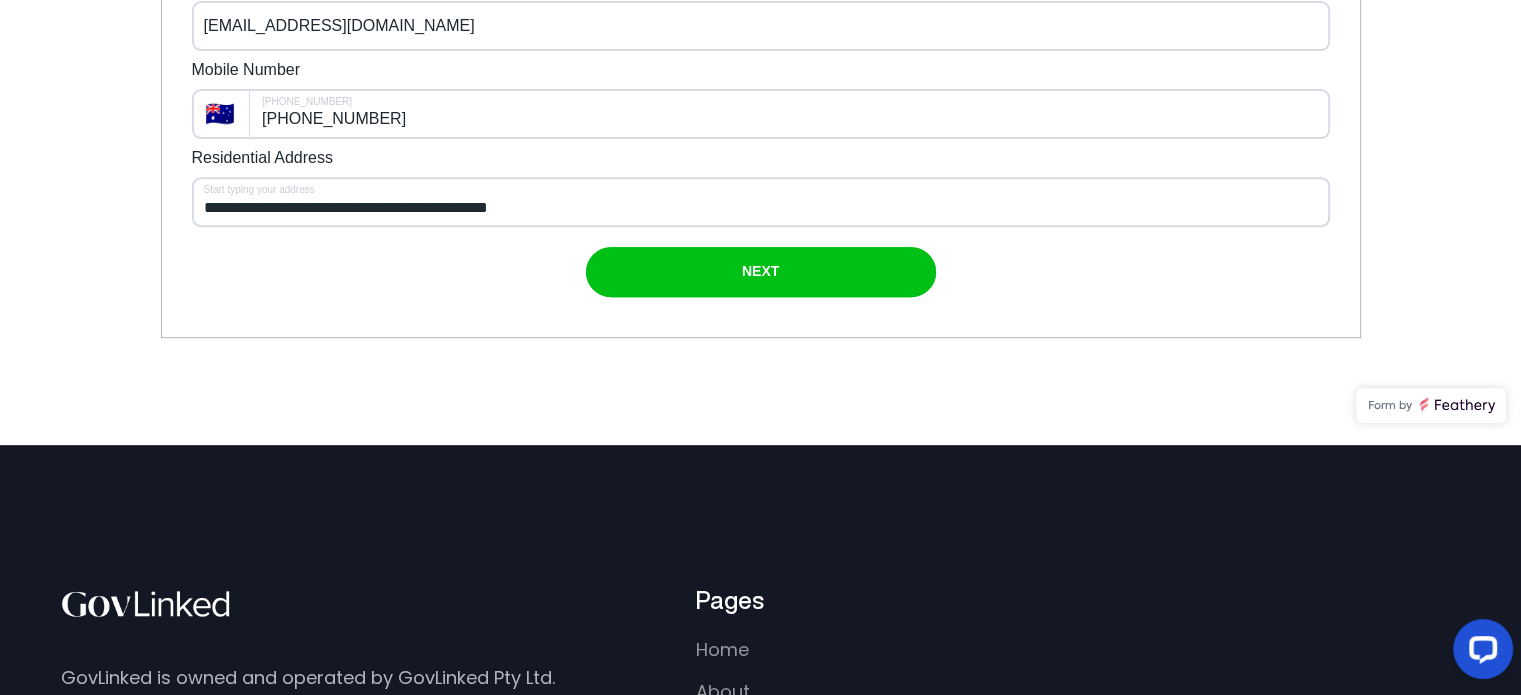 type on "**********" 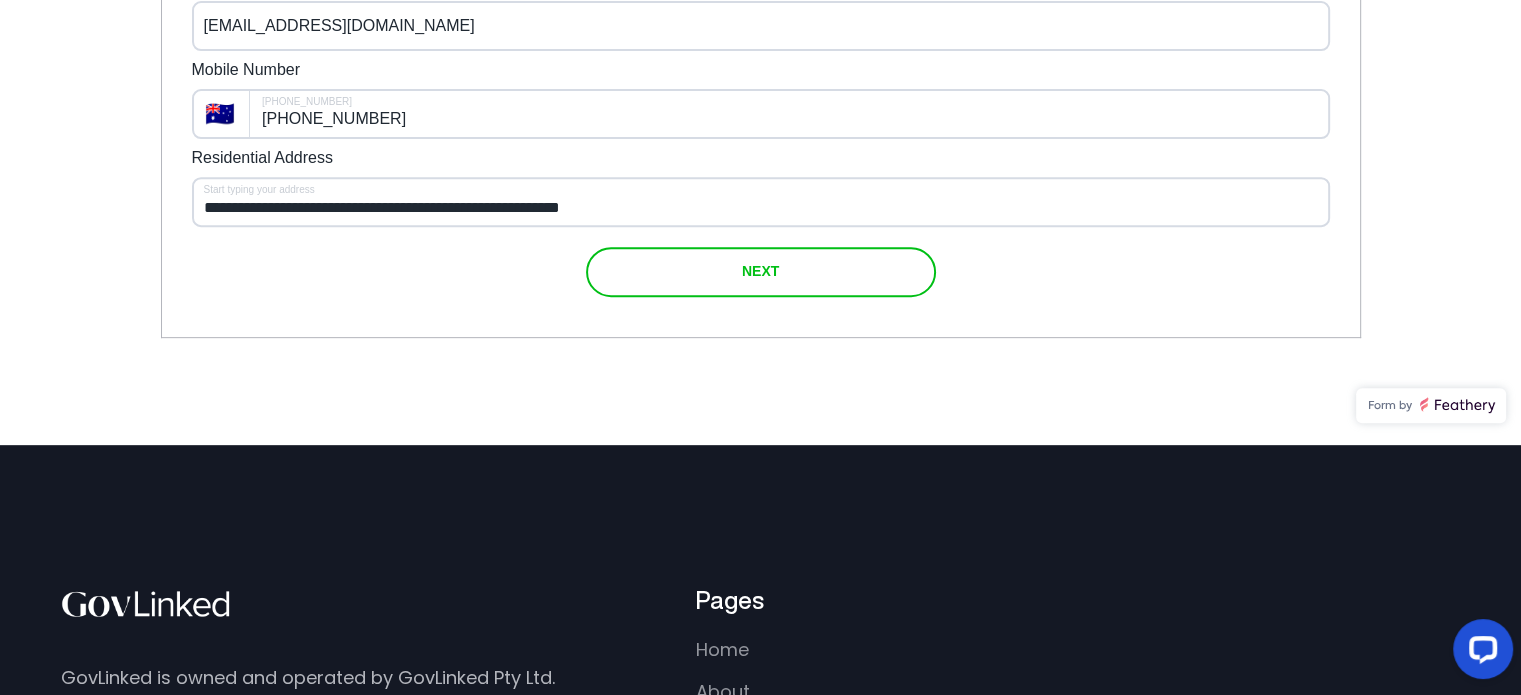 click on "NEXT" at bounding box center [760, 271] 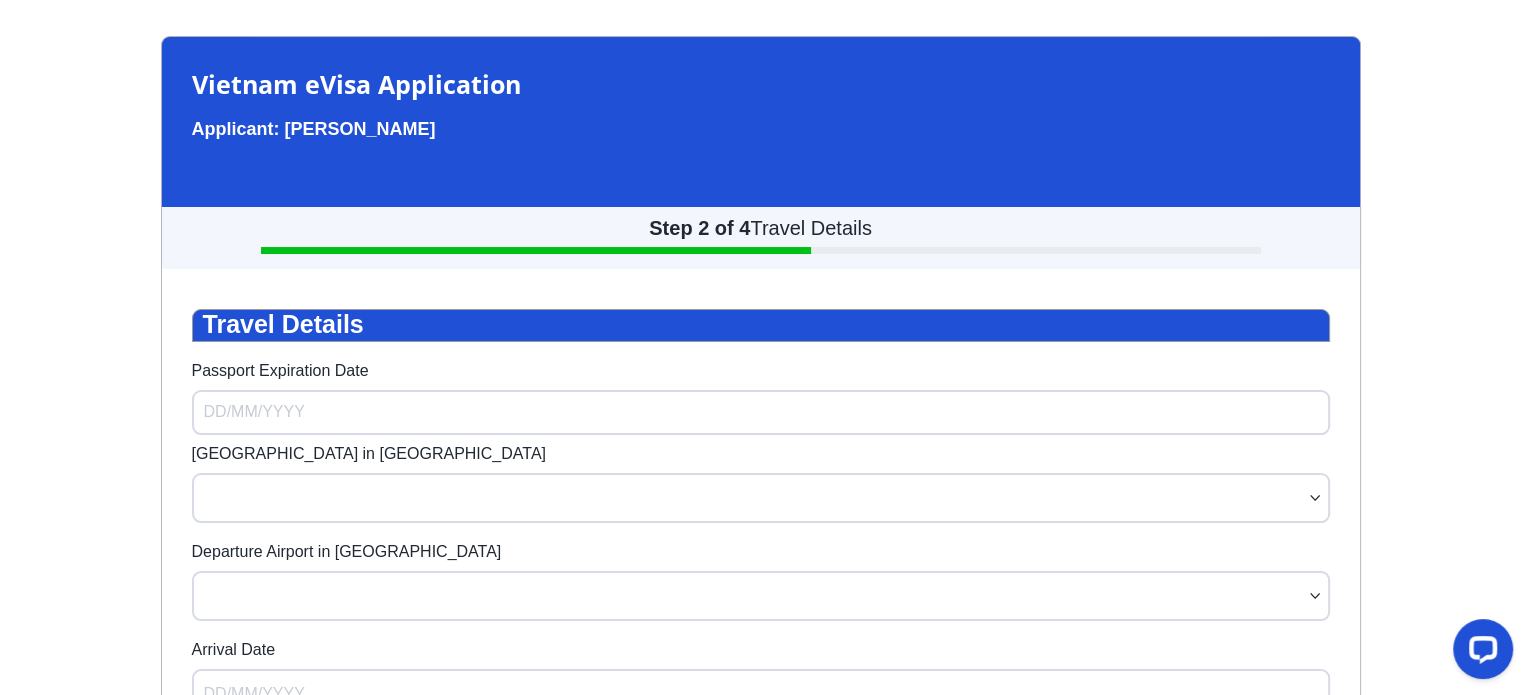 scroll, scrollTop: 60, scrollLeft: 0, axis: vertical 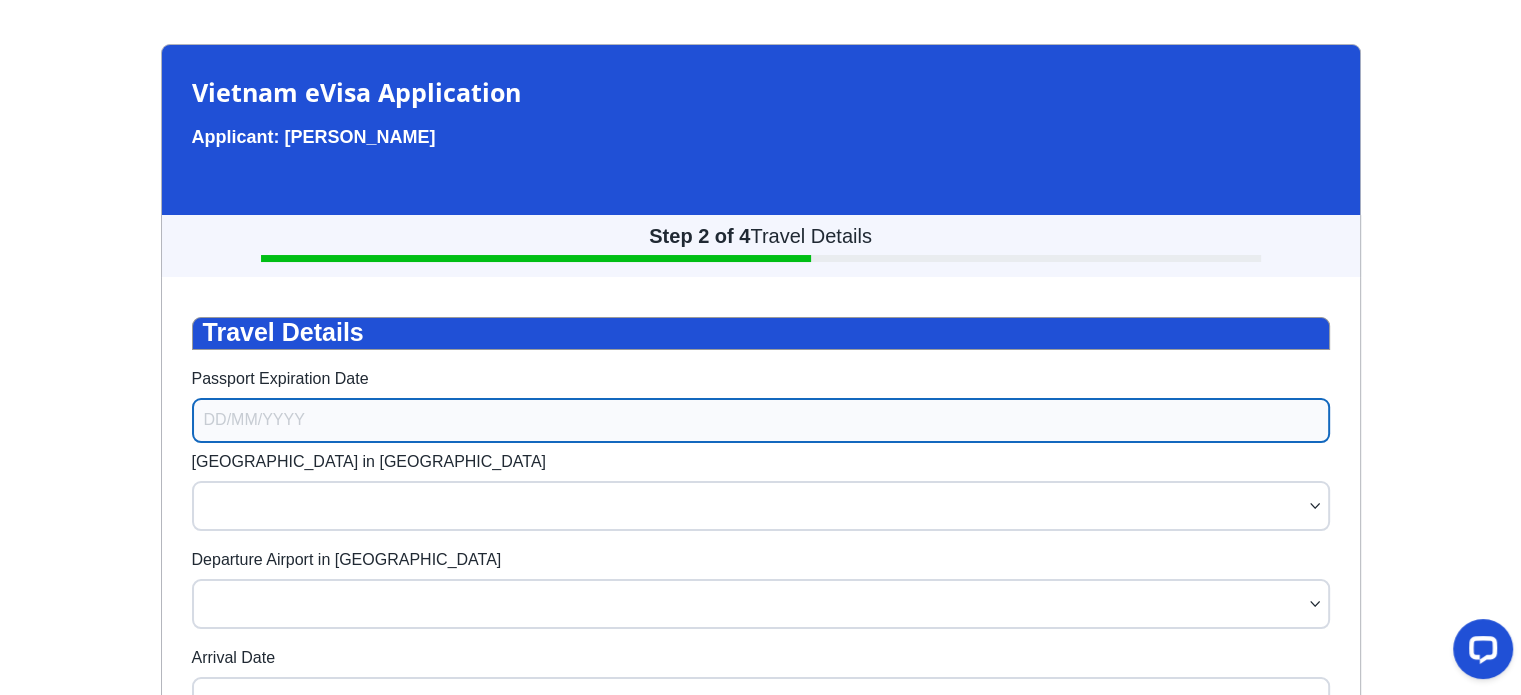select on "6" 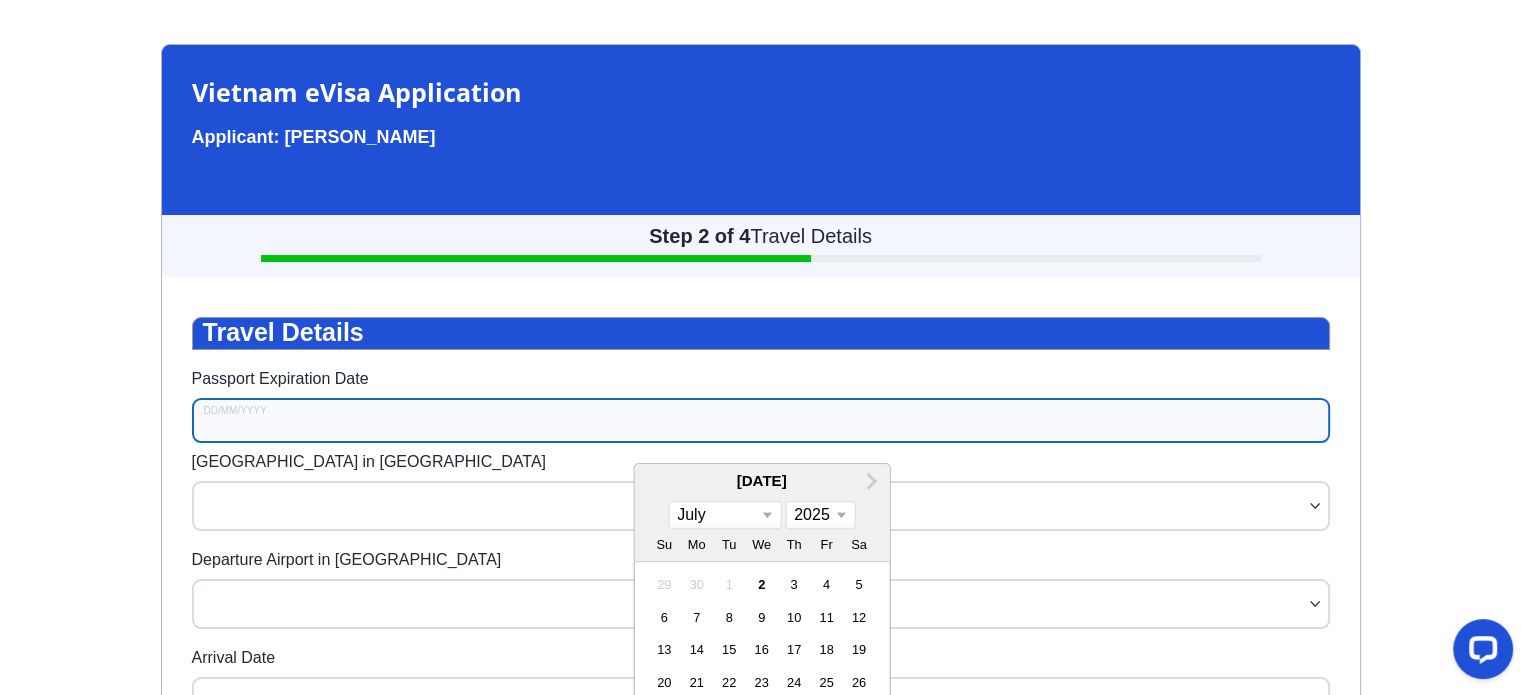 click on "Passport Expiration Date" at bounding box center (761, 420) 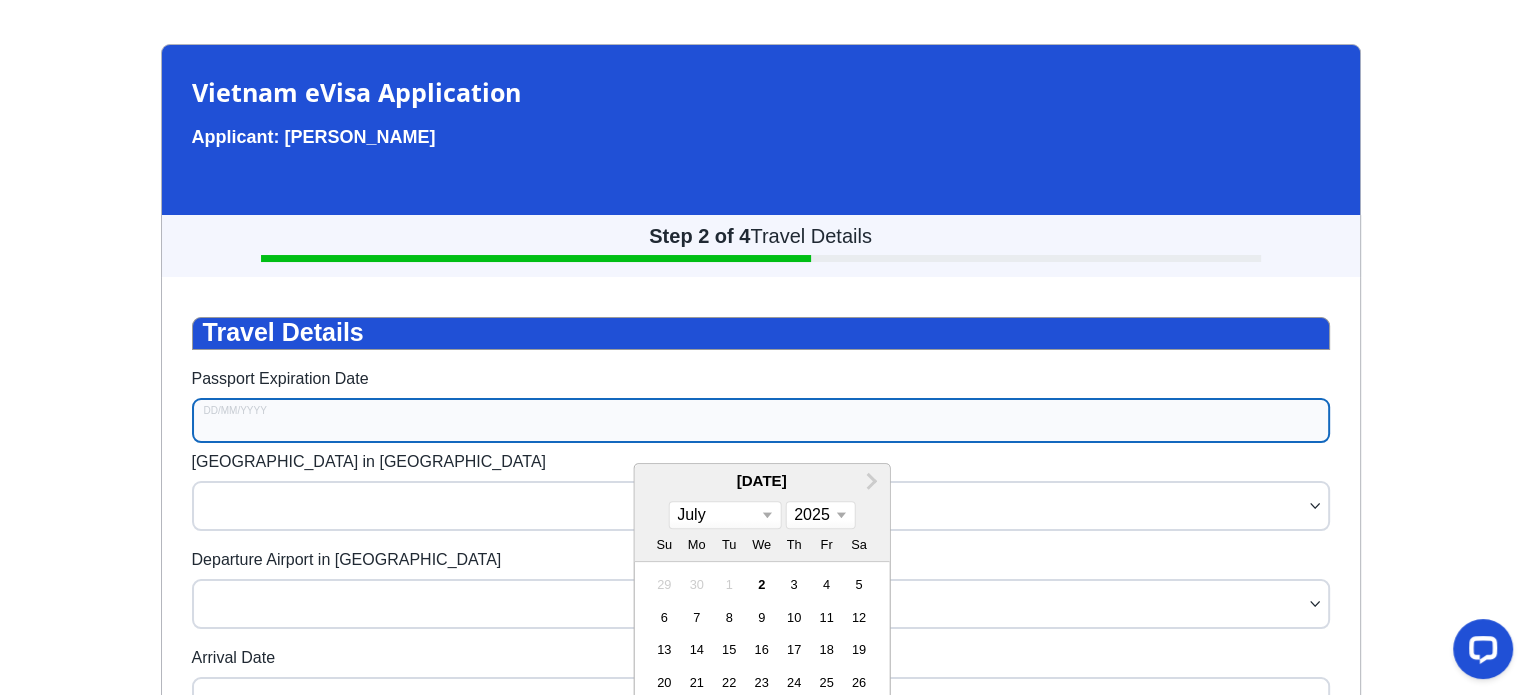 click on "2025 2026 2027 2028 2029 2030 2031 2032 2033 2034 2035 2036 2037 2038 2039 2040 2041 2042 2043 2044 2045 2046 2047 2048 2049 2050 2051 2052 2053 2054 2055 2056 2057 2058 2059 2060 2061 2062 2063 2064 2065 2066 2067 2068 2069 2070 2071 2072 2073 2074 2075 2076 2077 2078 2079 2080 2081 2082 2083 2084 2085 2086 2087 2088 2089 2090 2091 2092 2093 2094 2095 2096 2097 2098 2099 2100" at bounding box center (820, 515) 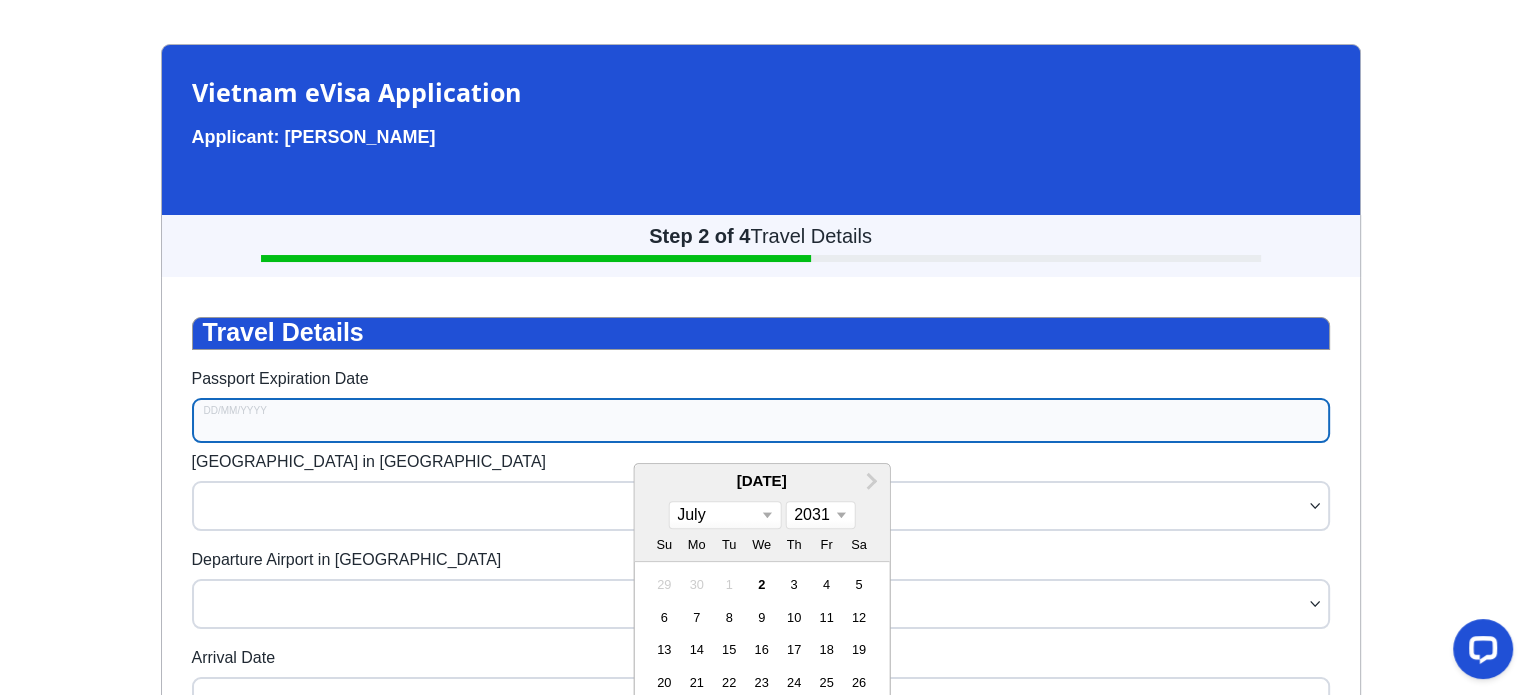 click on "2025 2026 2027 2028 2029 2030 2031 2032 2033 2034 2035 2036 2037 2038 2039 2040 2041 2042 2043 2044 2045 2046 2047 2048 2049 2050 2051 2052 2053 2054 2055 2056 2057 2058 2059 2060 2061 2062 2063 2064 2065 2066 2067 2068 2069 2070 2071 2072 2073 2074 2075 2076 2077 2078 2079 2080 2081 2082 2083 2084 2085 2086 2087 2088 2089 2090 2091 2092 2093 2094 2095 2096 2097 2098 2099 2100" at bounding box center (820, 515) 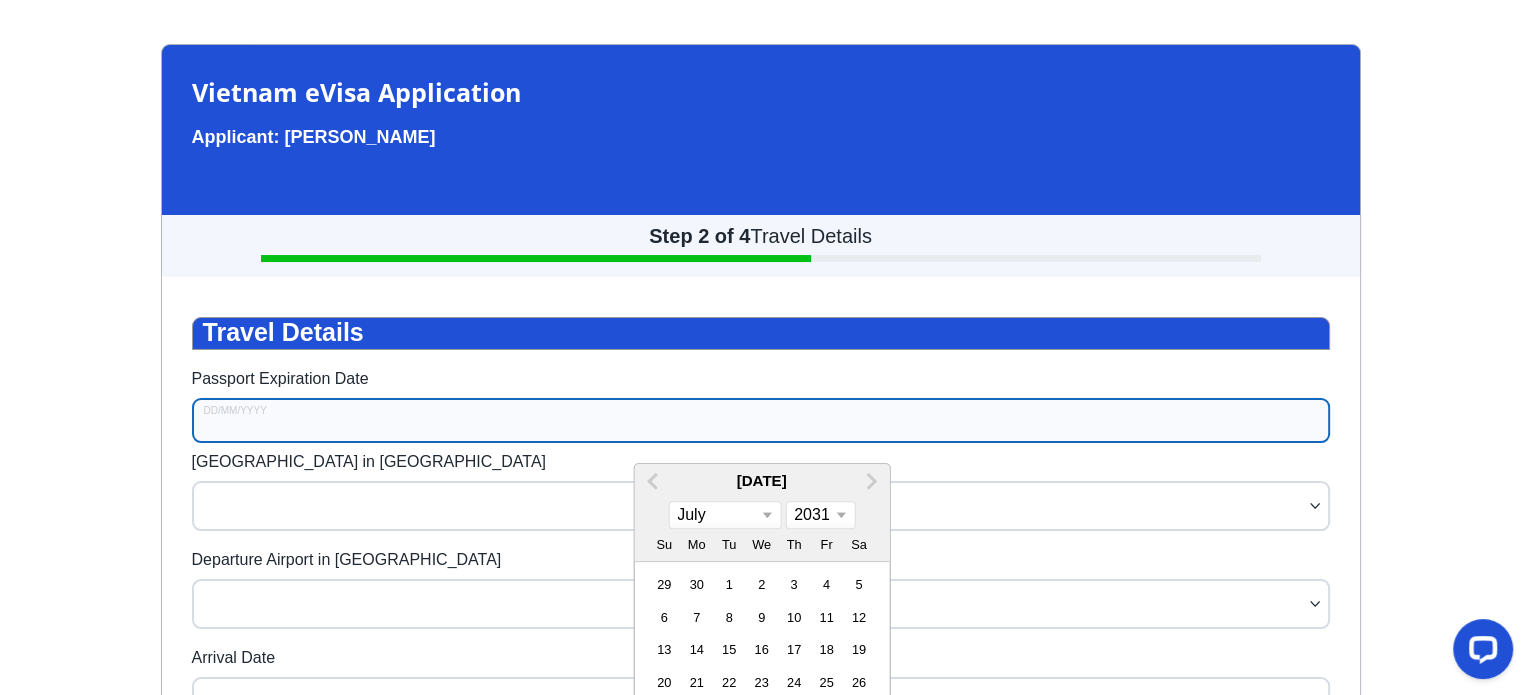 click on "January February March April May June July August September October November December" at bounding box center [724, 515] 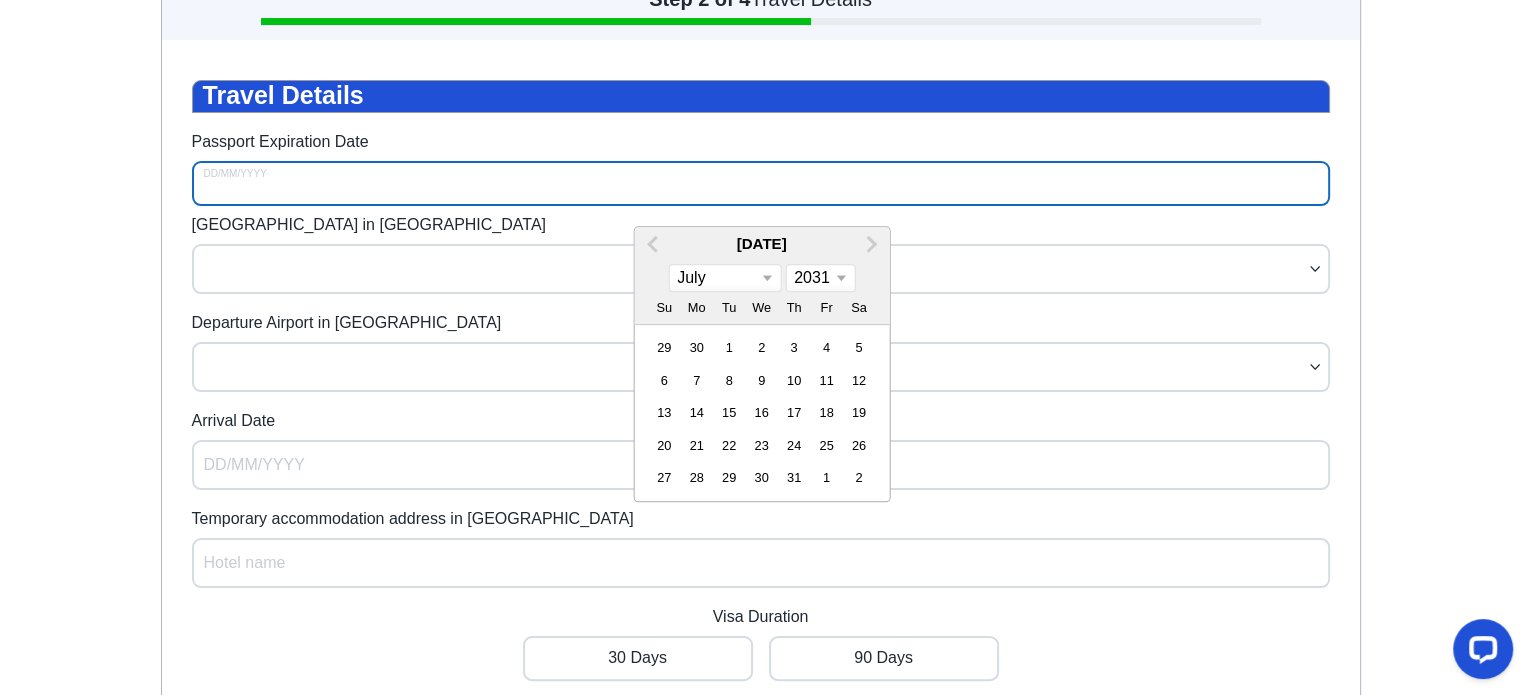 scroll, scrollTop: 360, scrollLeft: 0, axis: vertical 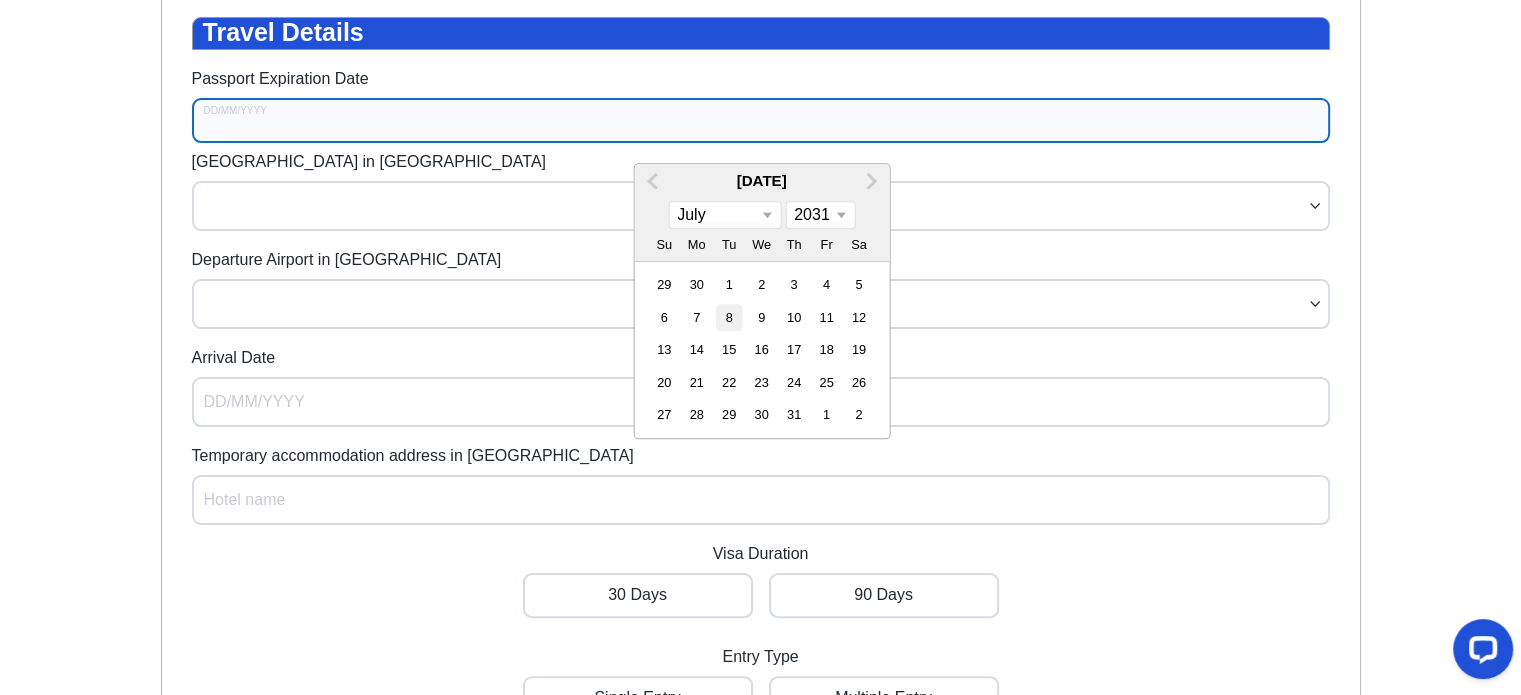 click on "8" at bounding box center [729, 317] 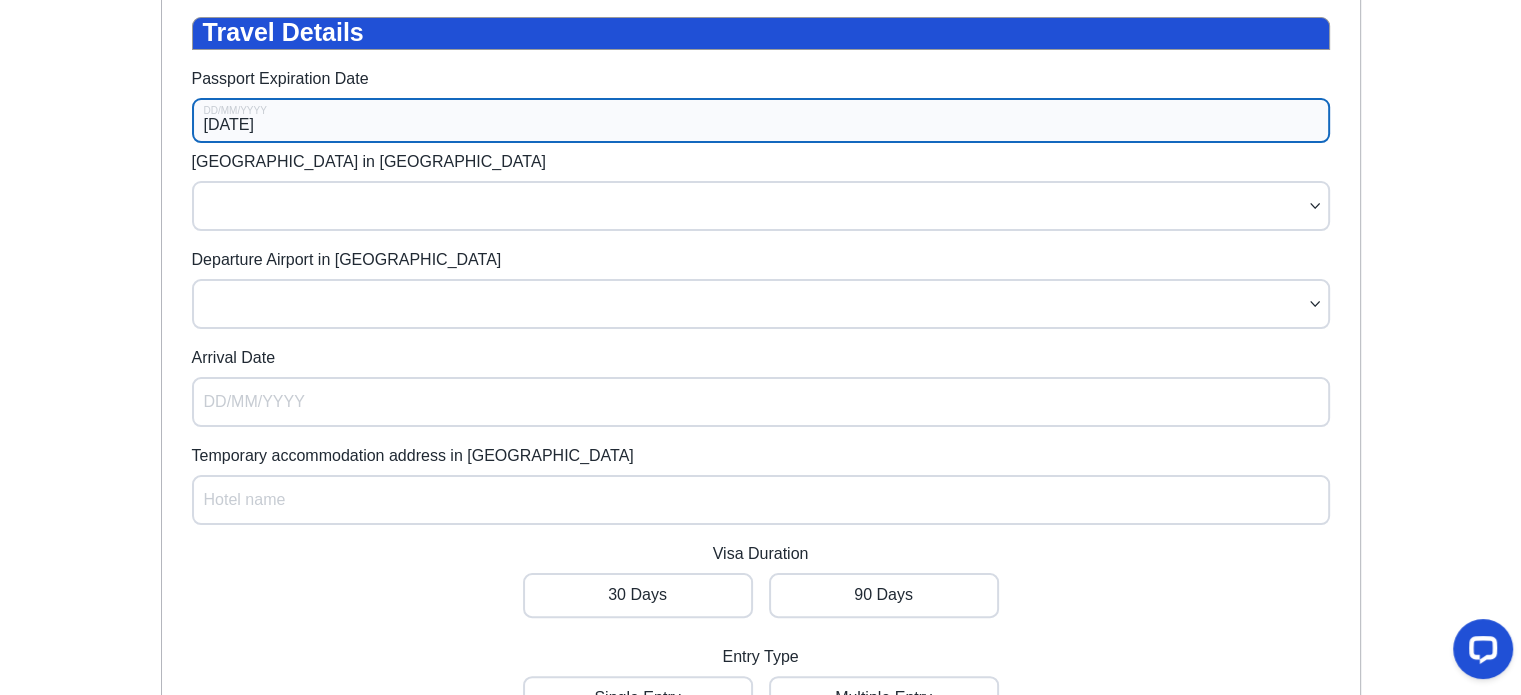 select on "6" 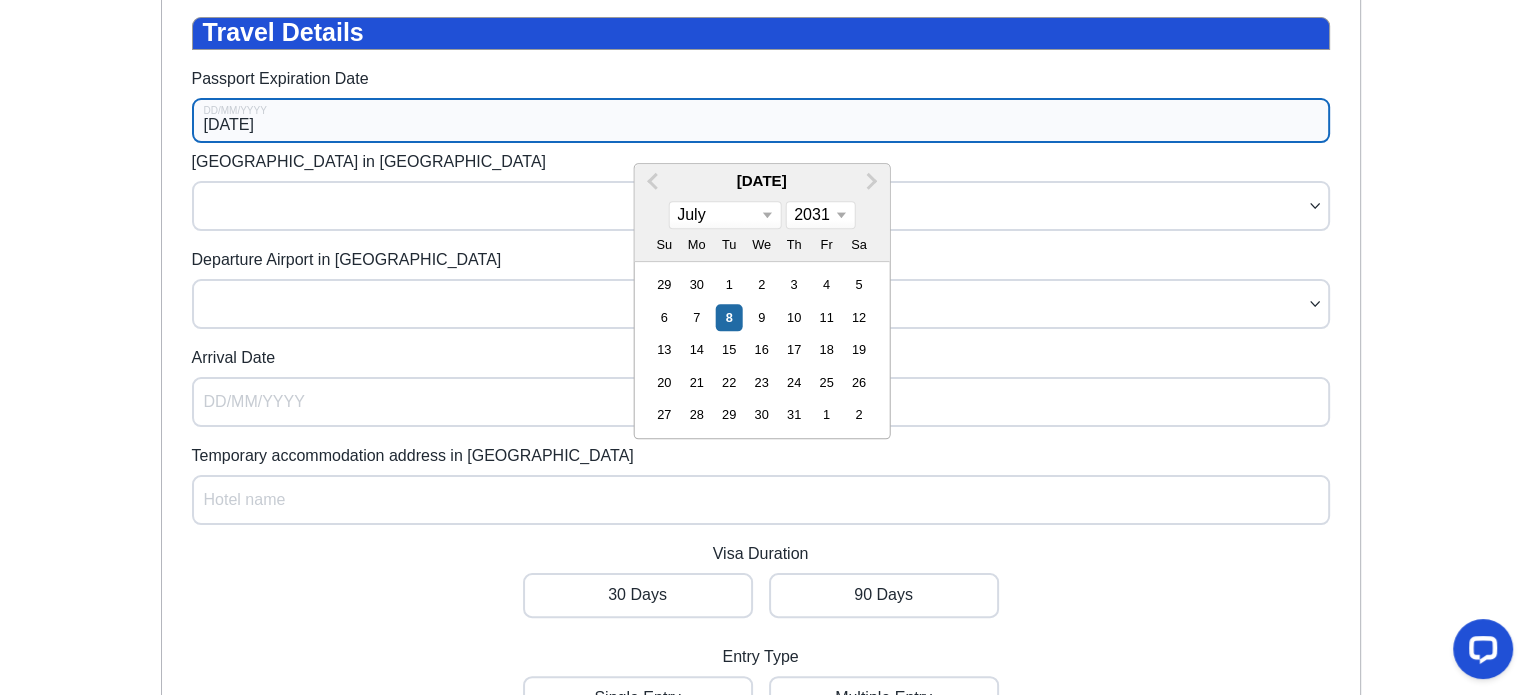 click on "[DATE]" at bounding box center [761, 120] 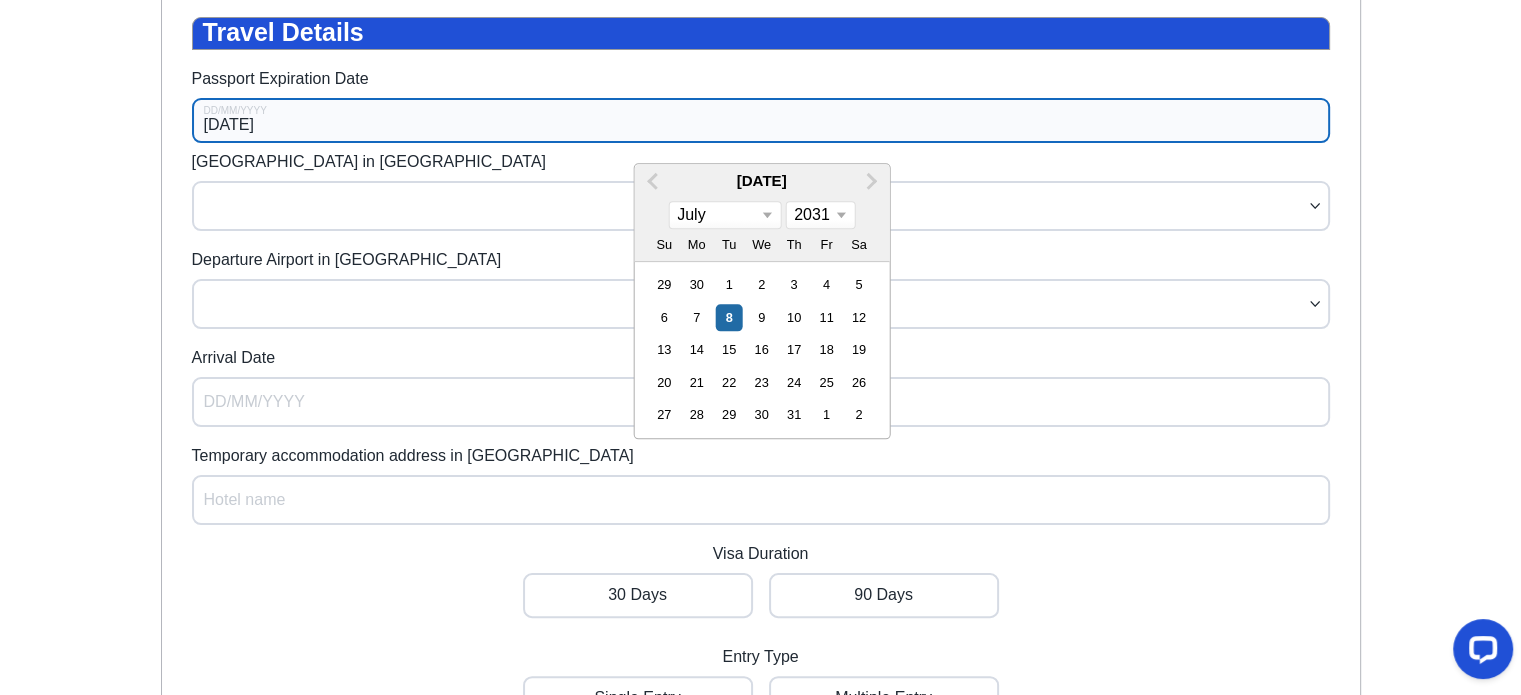 click on "January February March April May June July August September October November December" at bounding box center (724, 215) 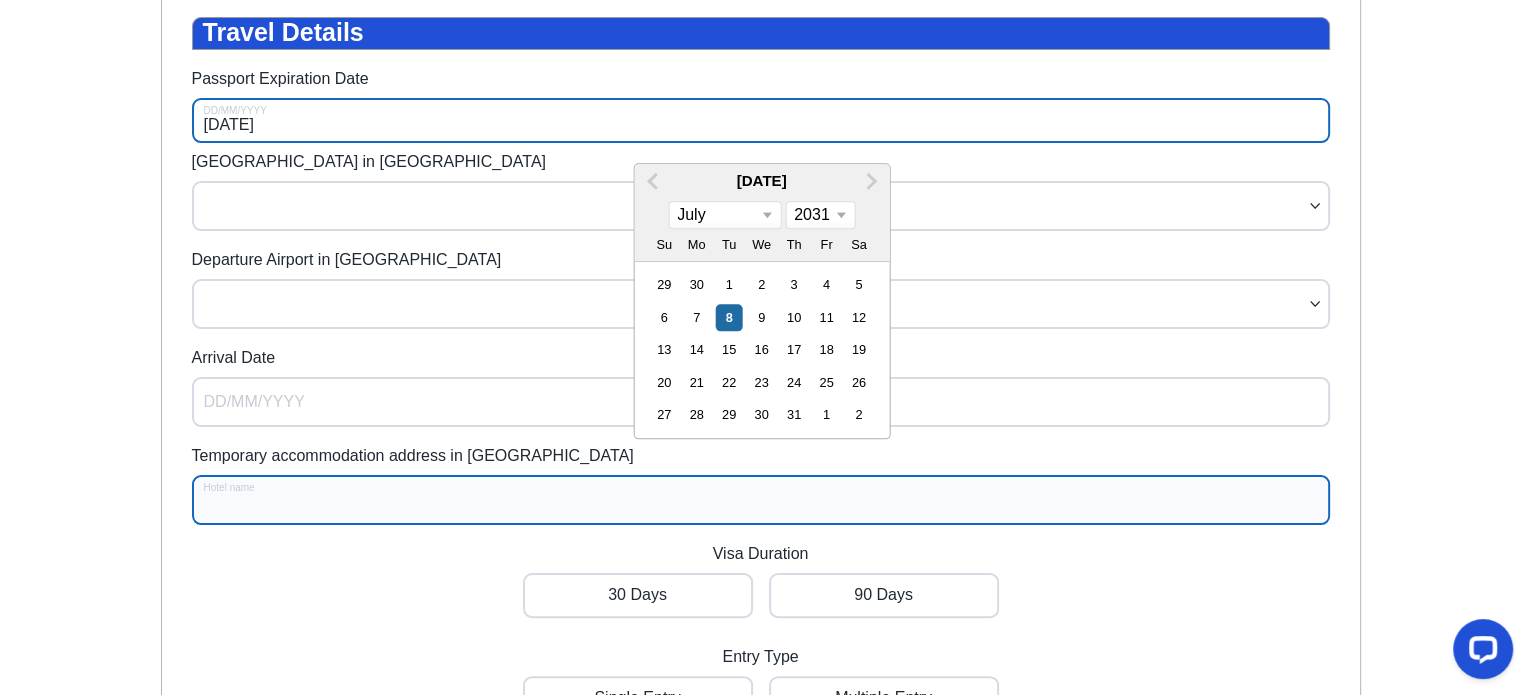 type on "[DATE]" 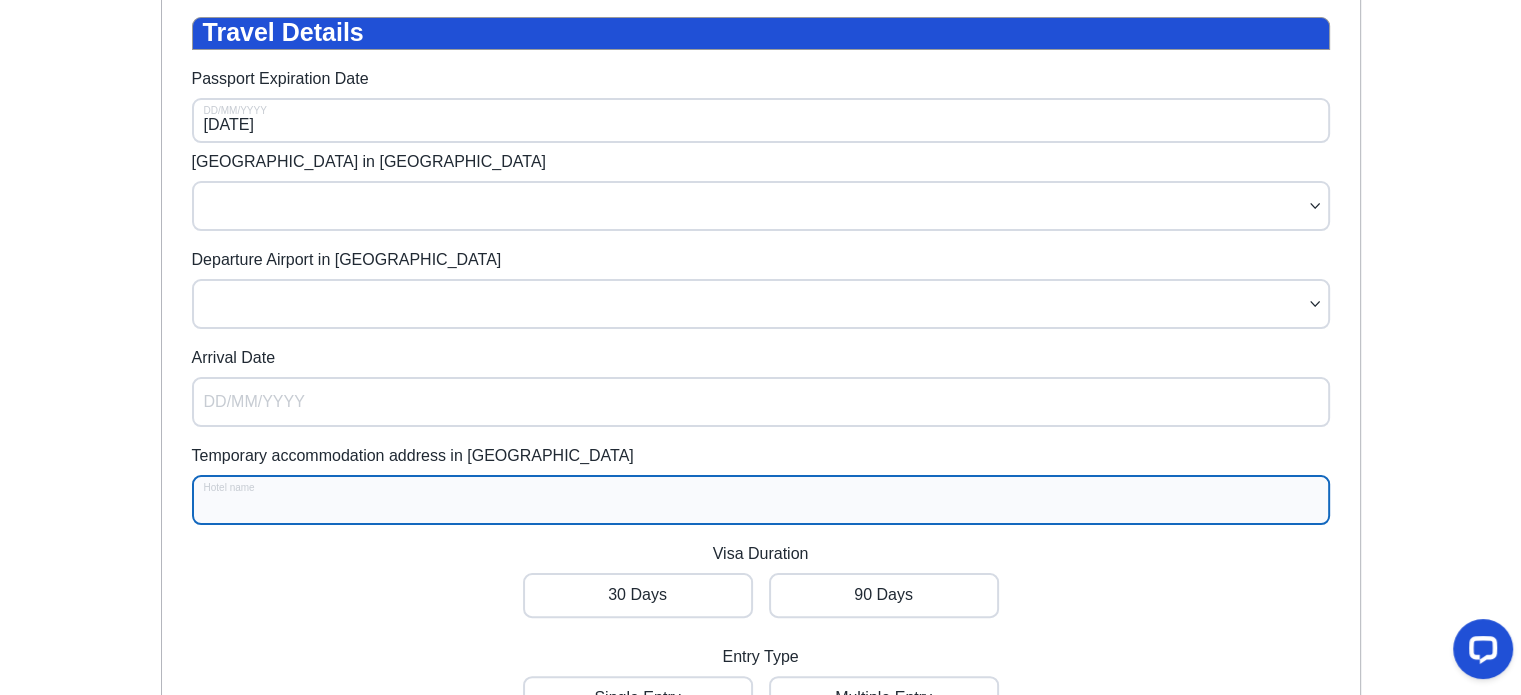 click on "Temporary accommodation address in [GEOGRAPHIC_DATA]" at bounding box center [761, 500] 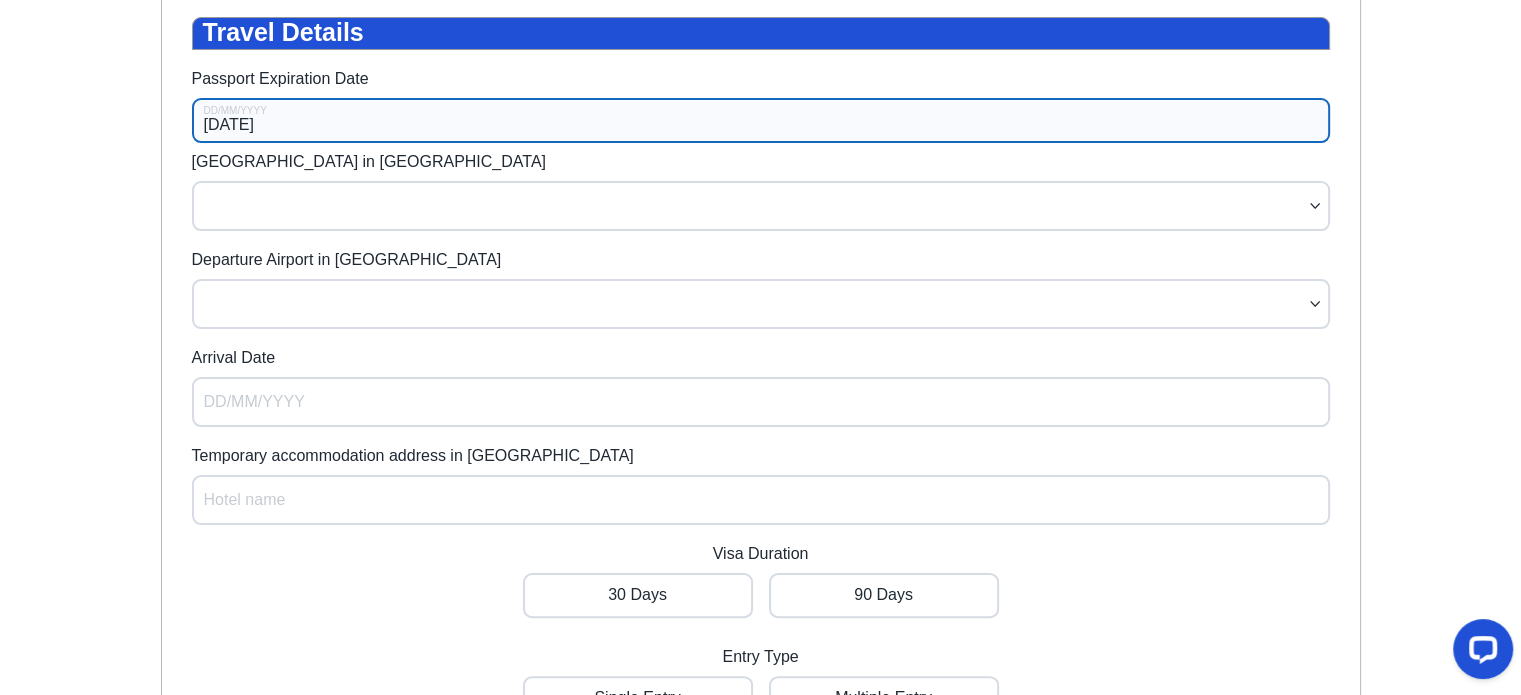 select on "6" 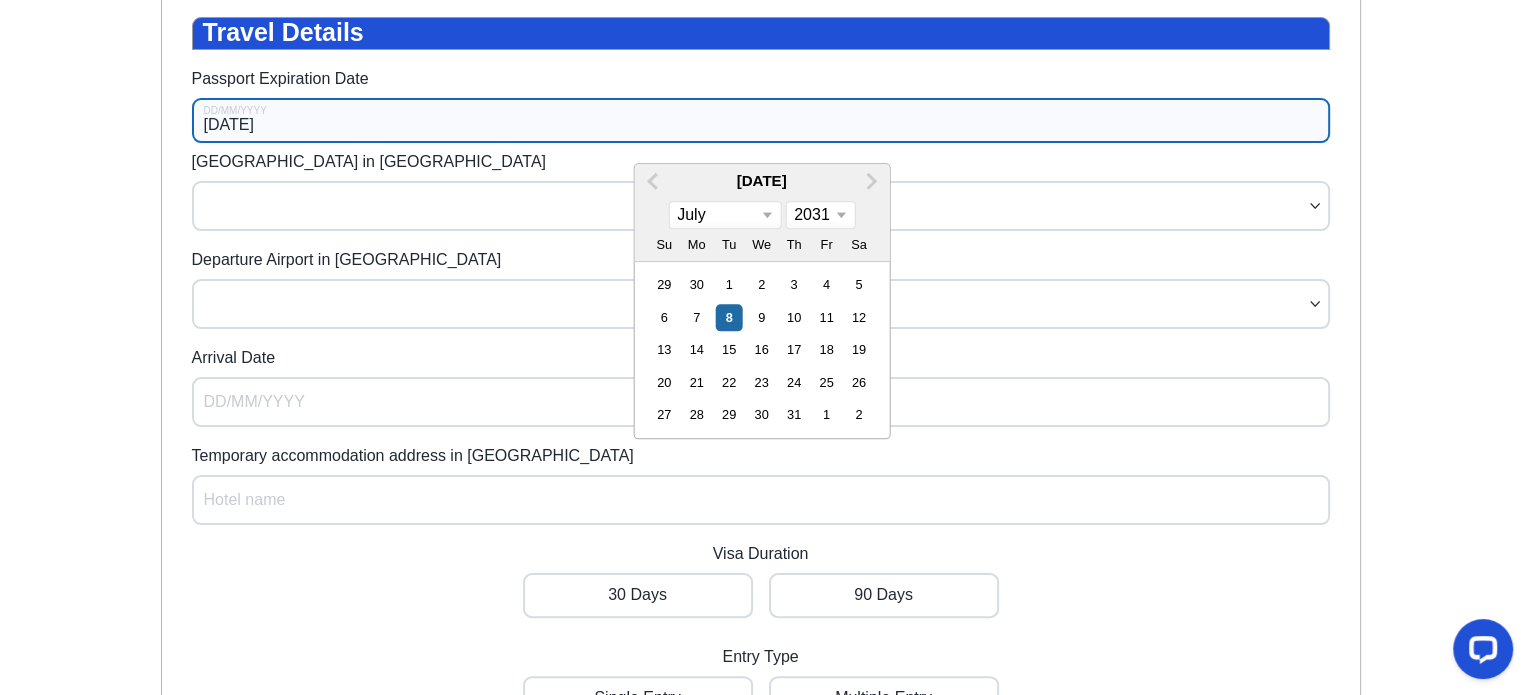 click on "[DATE]" at bounding box center [761, 120] 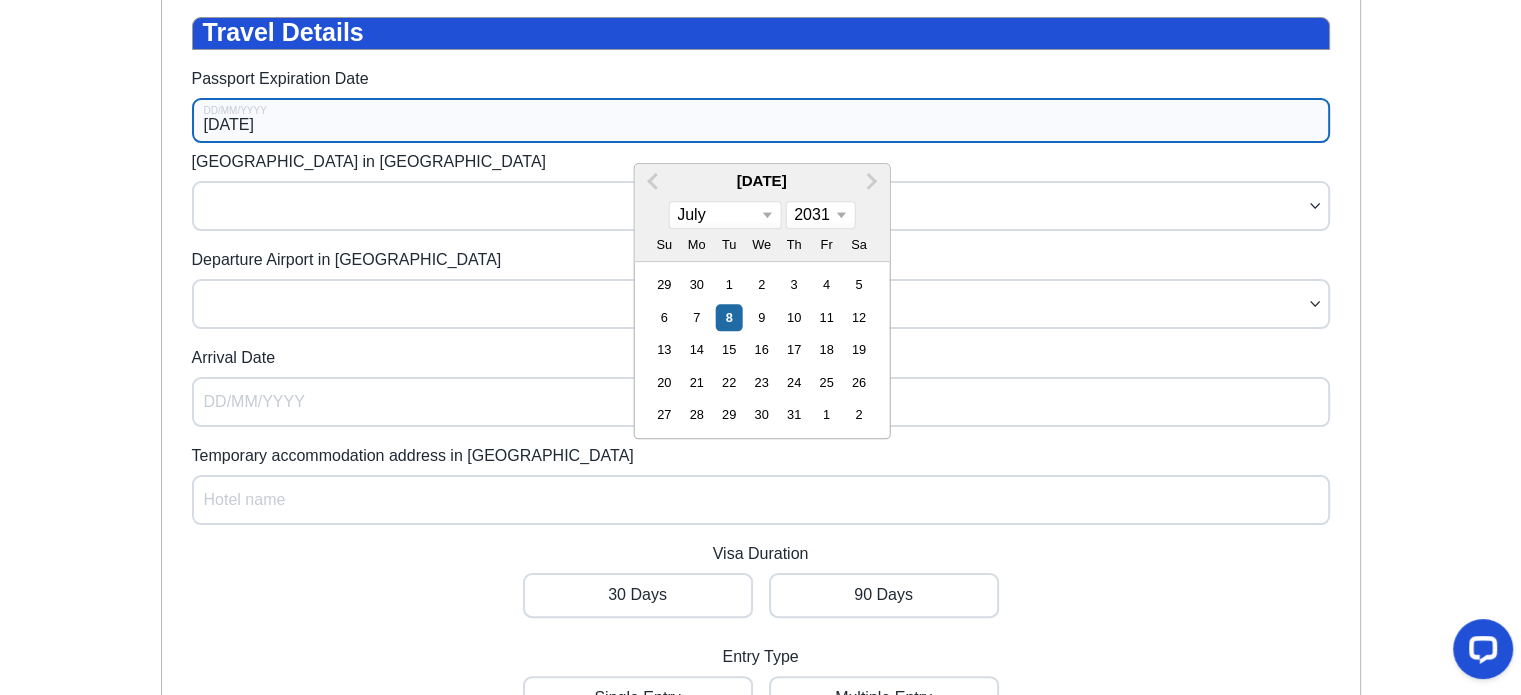 click on "January February March April May June July August September October November December" at bounding box center [724, 215] 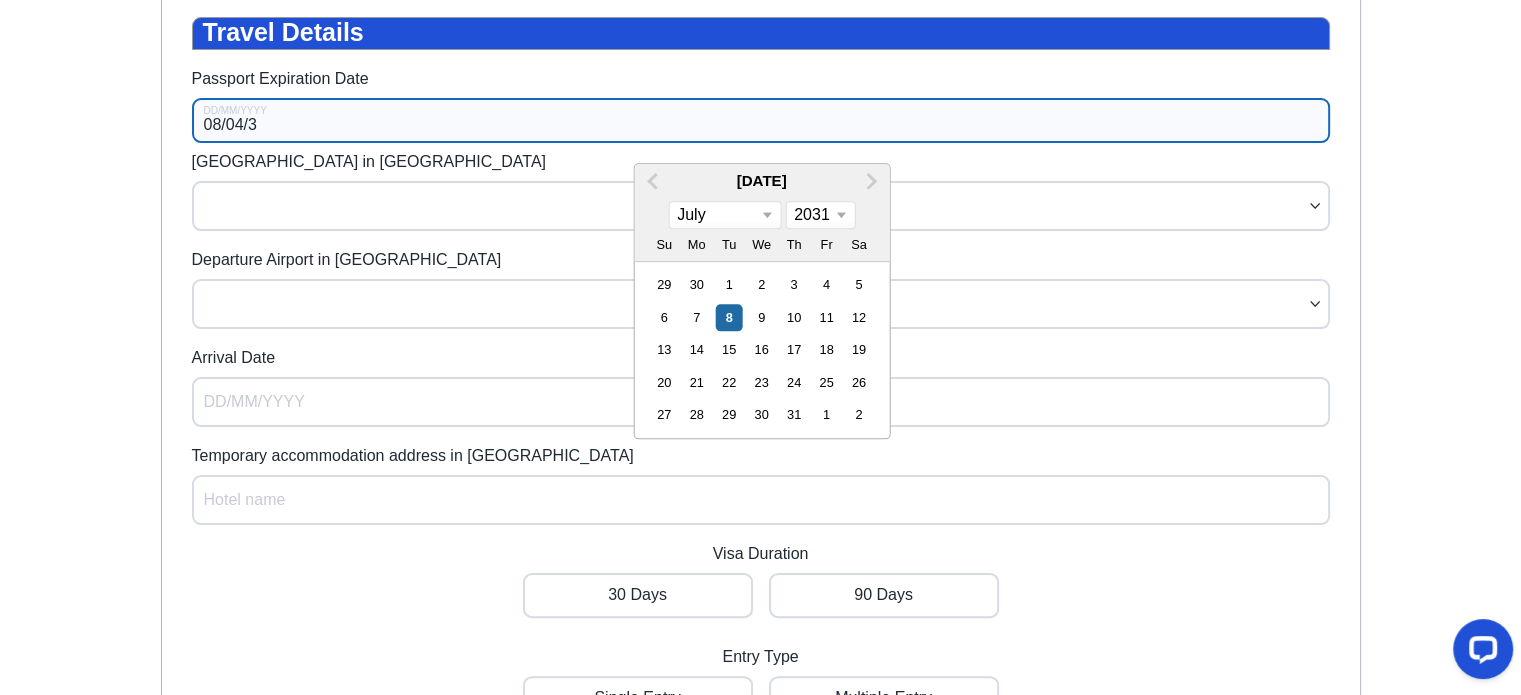 click on "08/04/3" at bounding box center [761, 120] 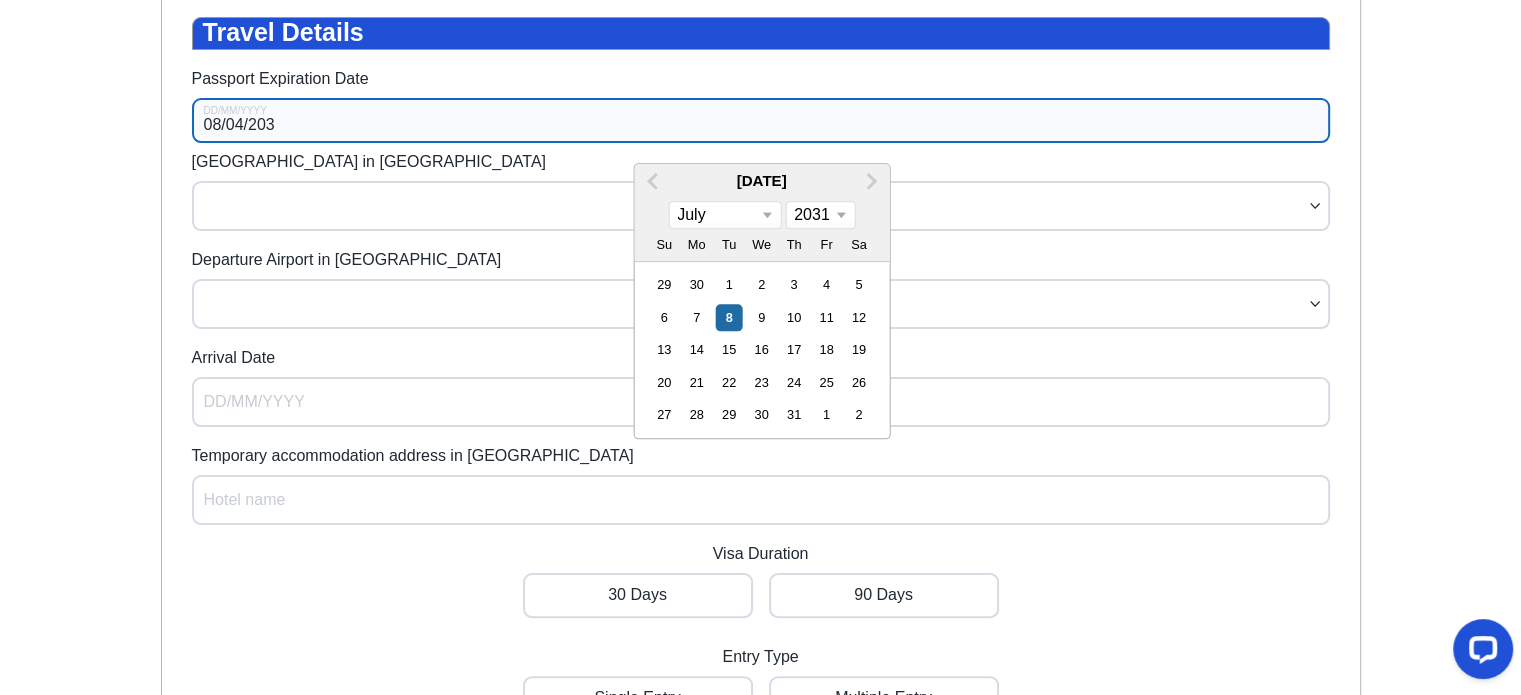 type on "[DATE]" 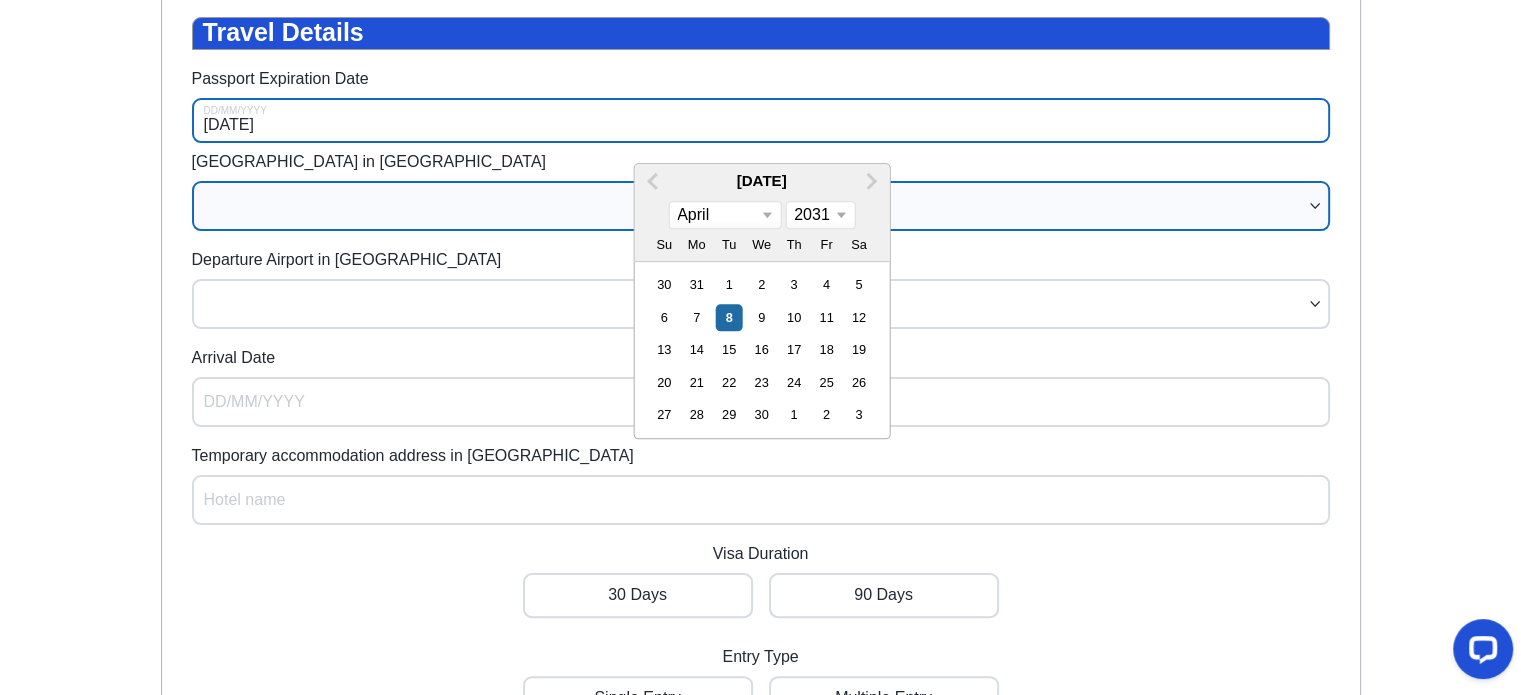 type on "[DATE]" 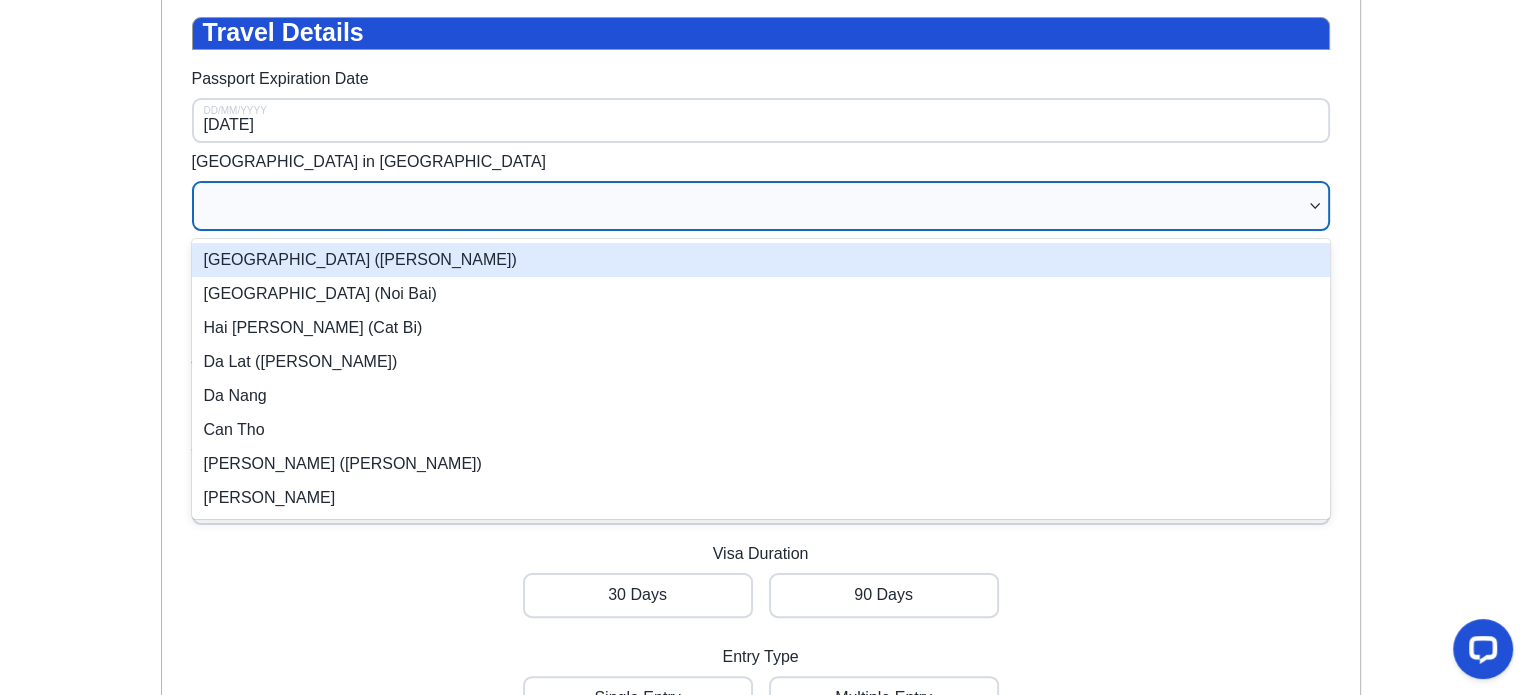 click at bounding box center [751, 206] 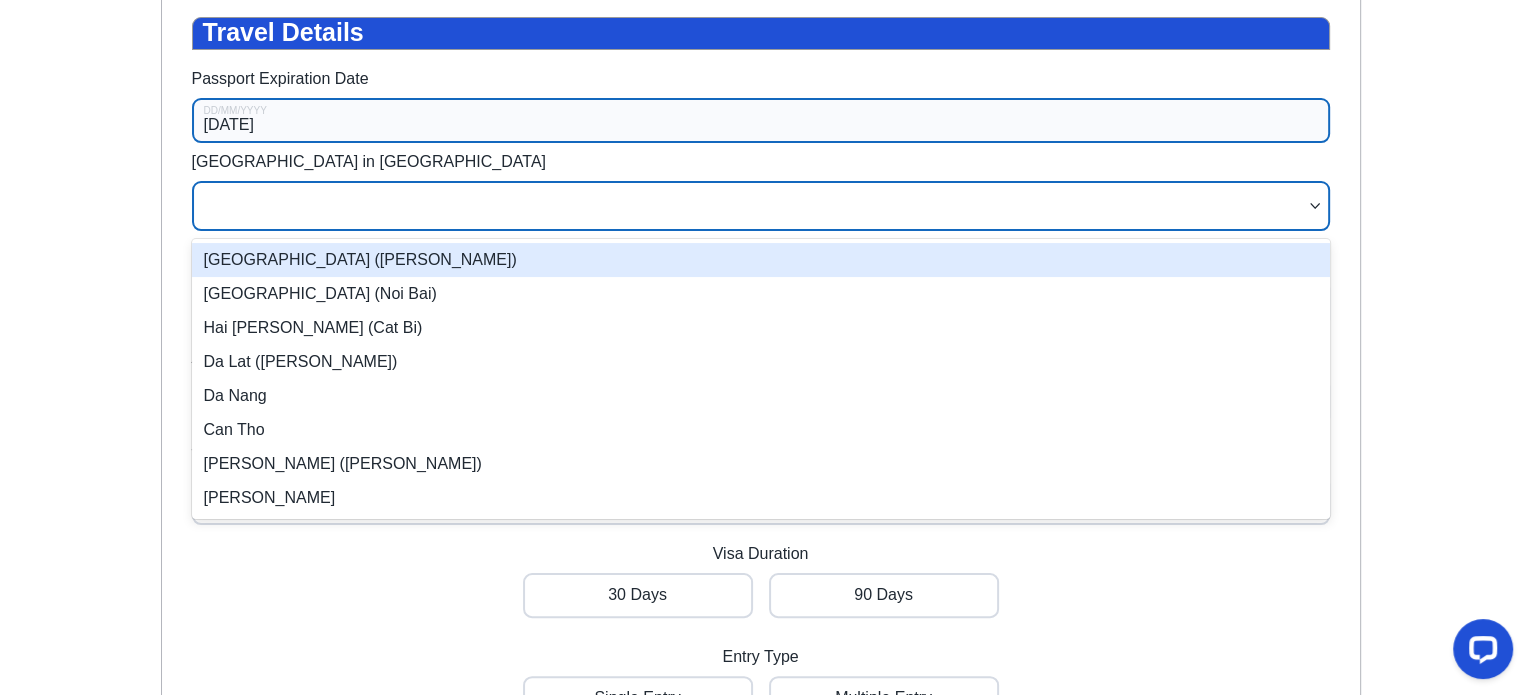 click on "[DATE]" at bounding box center [761, 120] 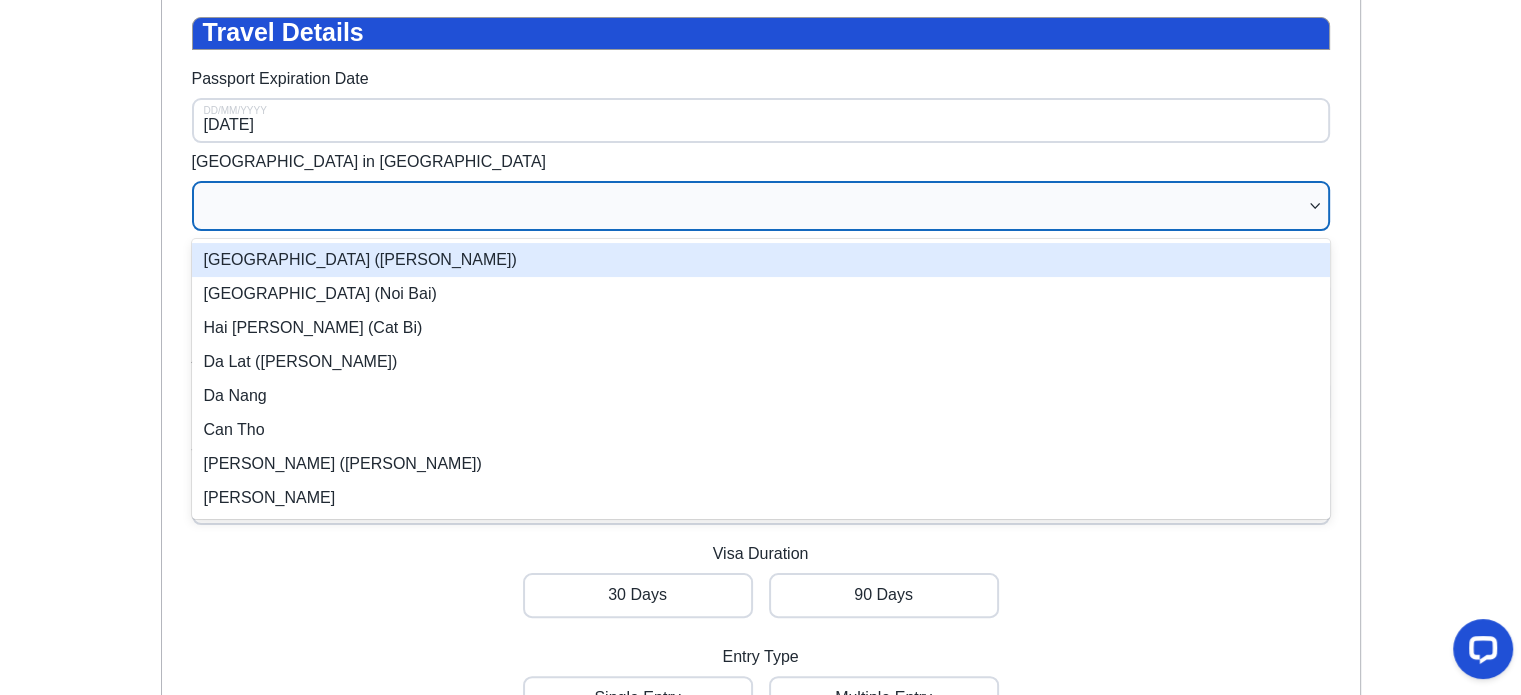 click at bounding box center [761, 206] 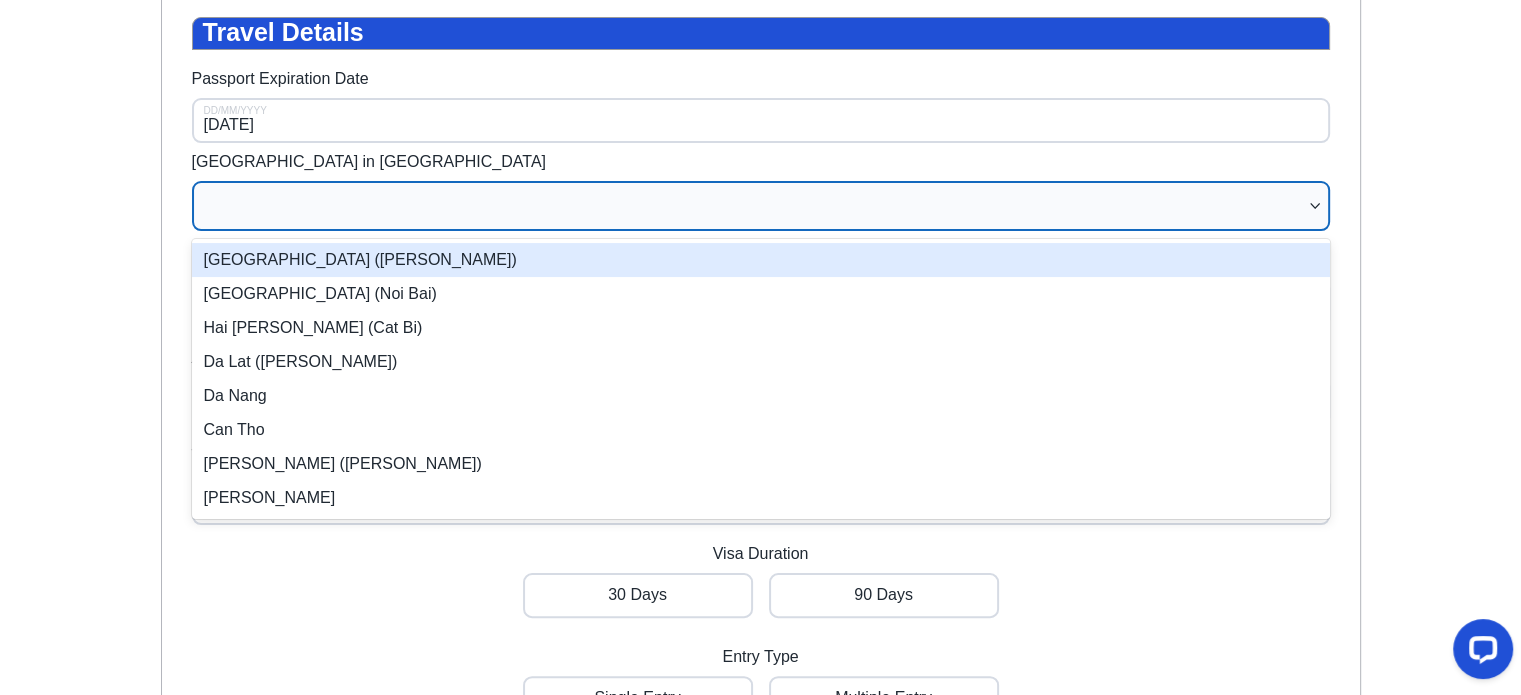 scroll, scrollTop: 8, scrollLeft: 0, axis: vertical 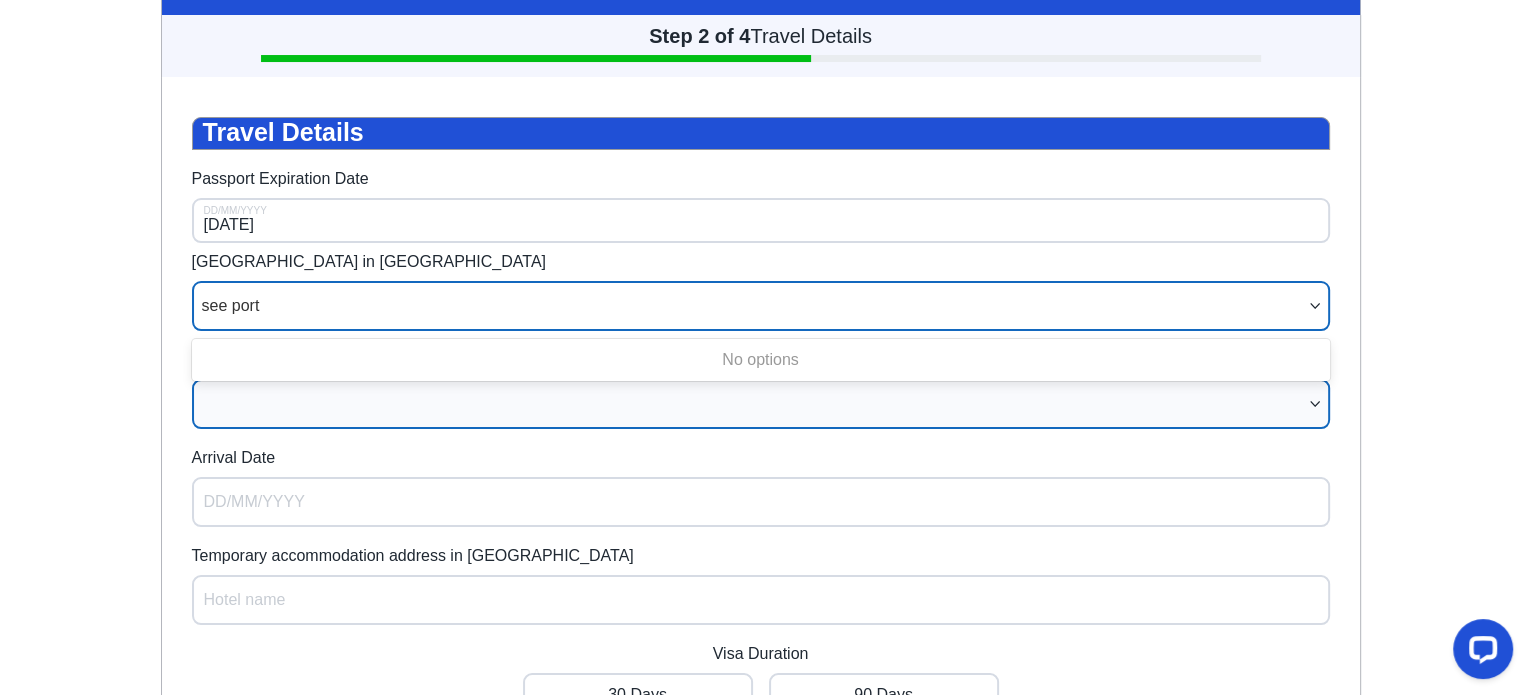 type on "see port" 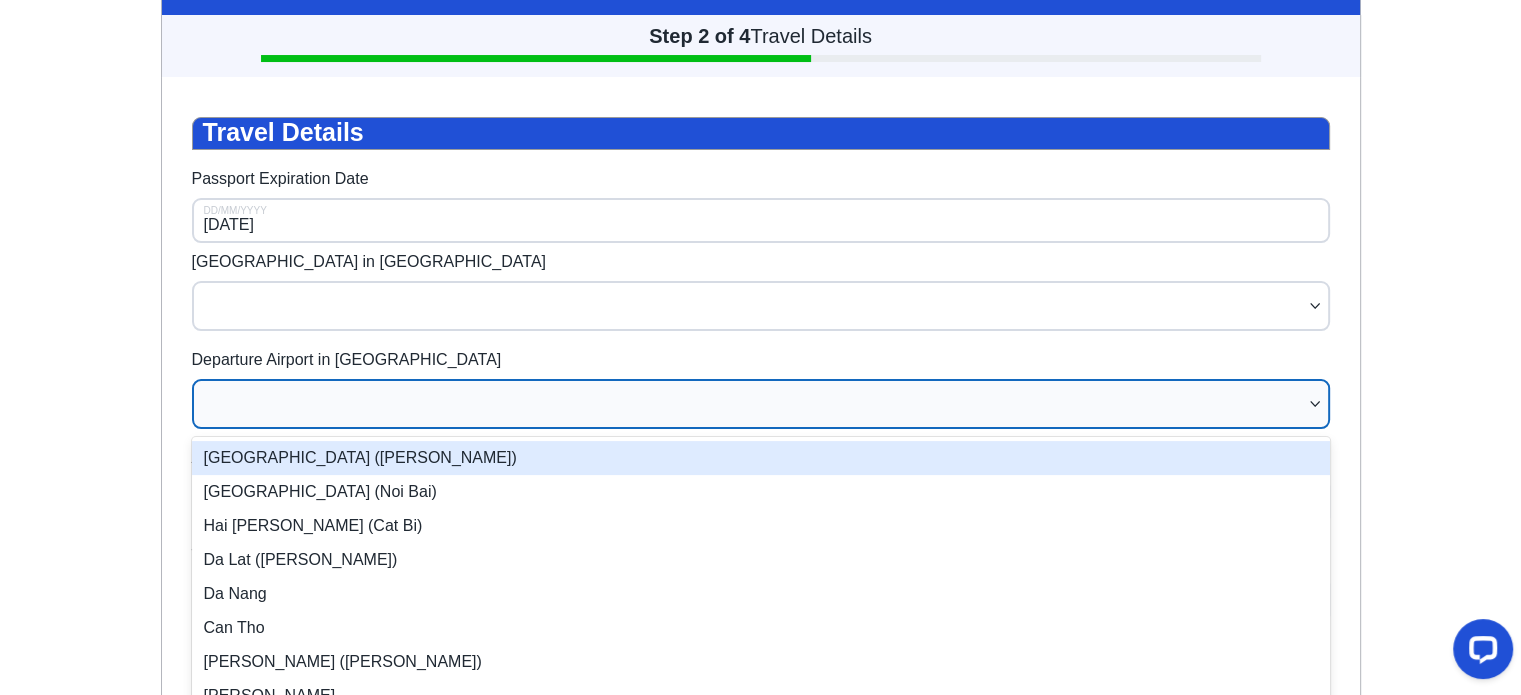 click at bounding box center (751, 404) 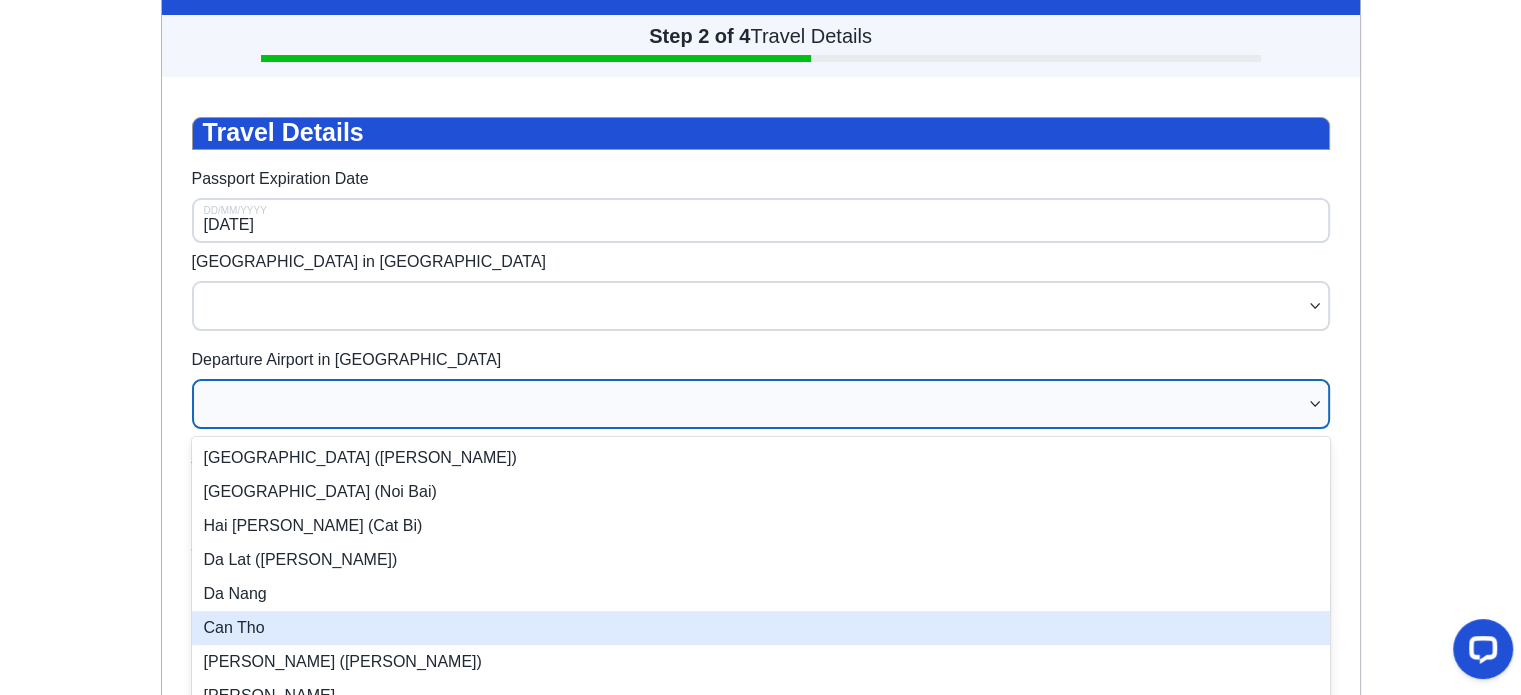 scroll, scrollTop: 0, scrollLeft: 0, axis: both 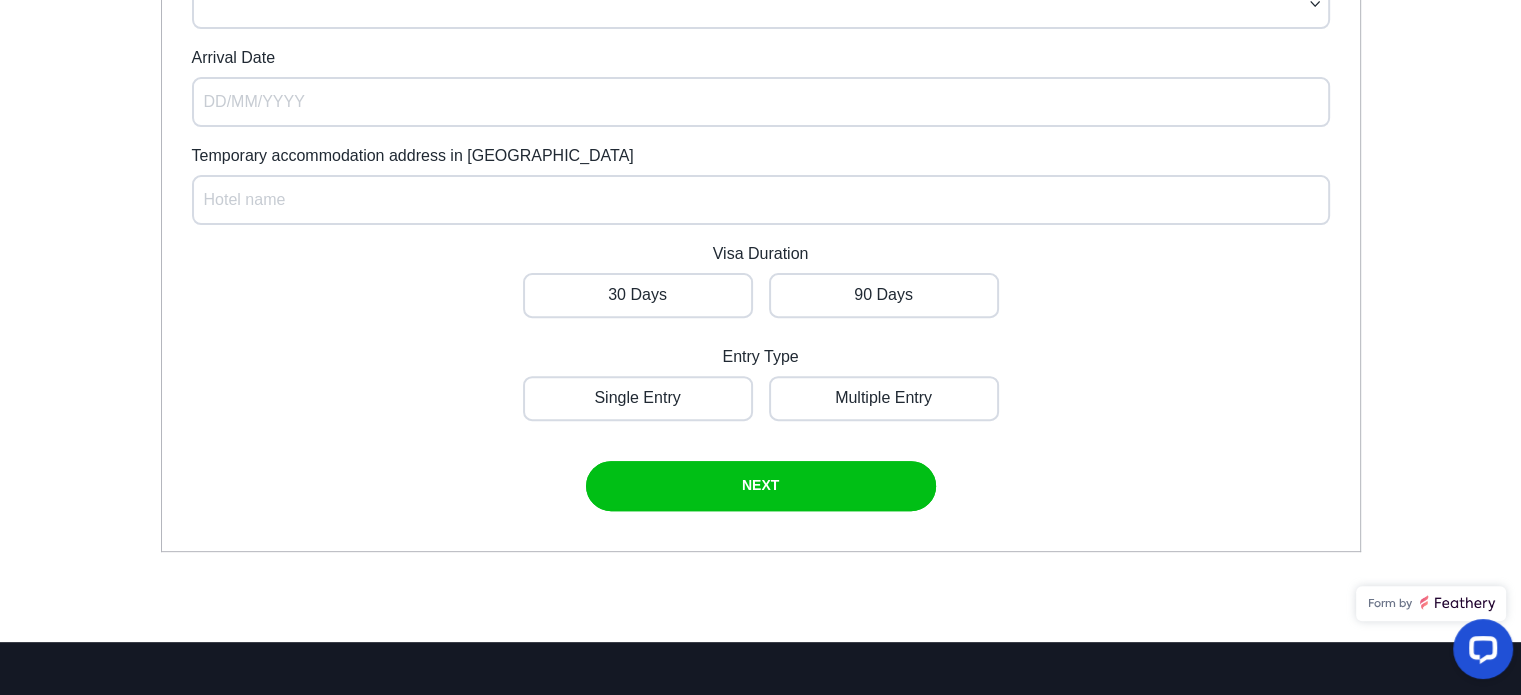 click on "Travel Details Passport Expiration Date [DATE] DD/MM/YYYY Arrival Airport in [GEOGRAPHIC_DATA] Departure Airport in [GEOGRAPHIC_DATA] Arrival Date DD/MM/YYYY Temporary accommodation address in [GEOGRAPHIC_DATA] Hotel name Visa Duration 30 Days 90 Days Entry Type Single Entry Multiple Entry NEXT" at bounding box center (761, 114) 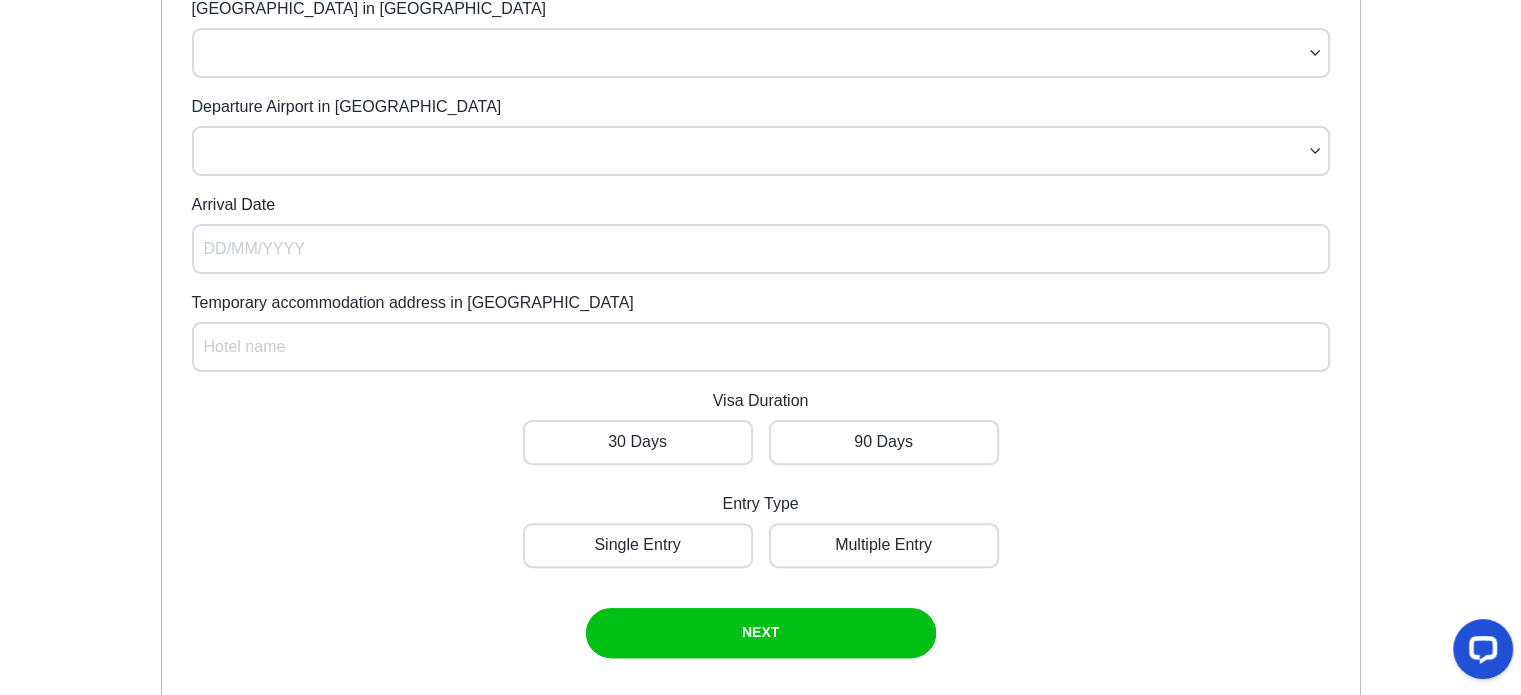 scroll, scrollTop: 560, scrollLeft: 0, axis: vertical 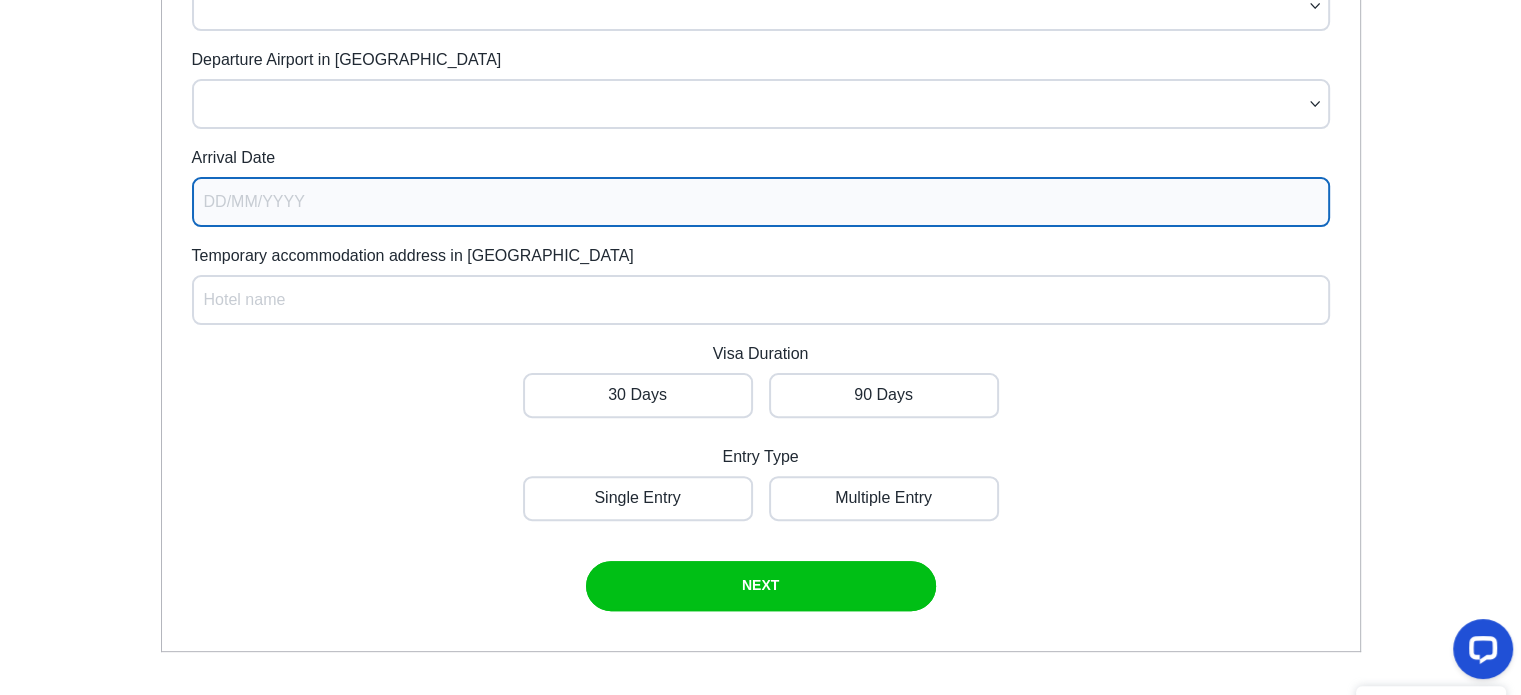 select on "6" 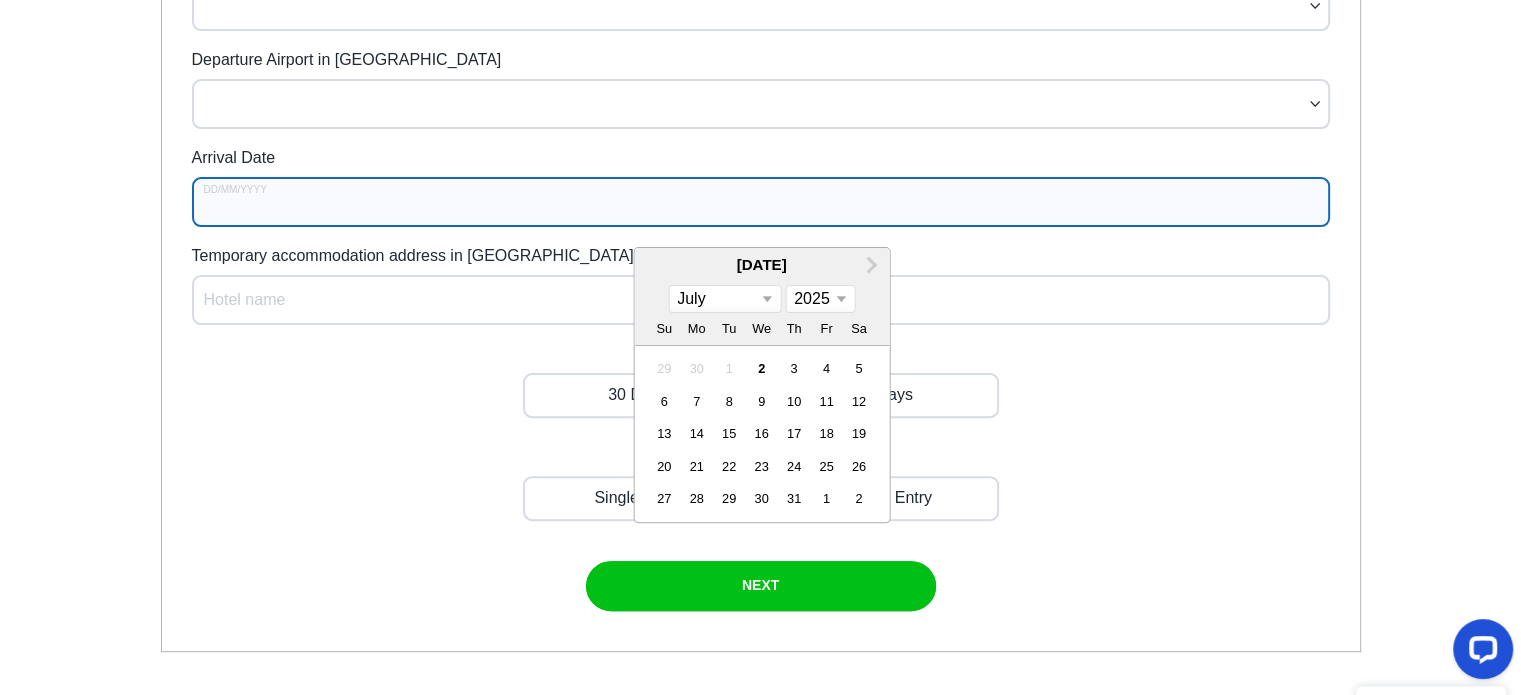 click on "Arrival Date" at bounding box center [761, 202] 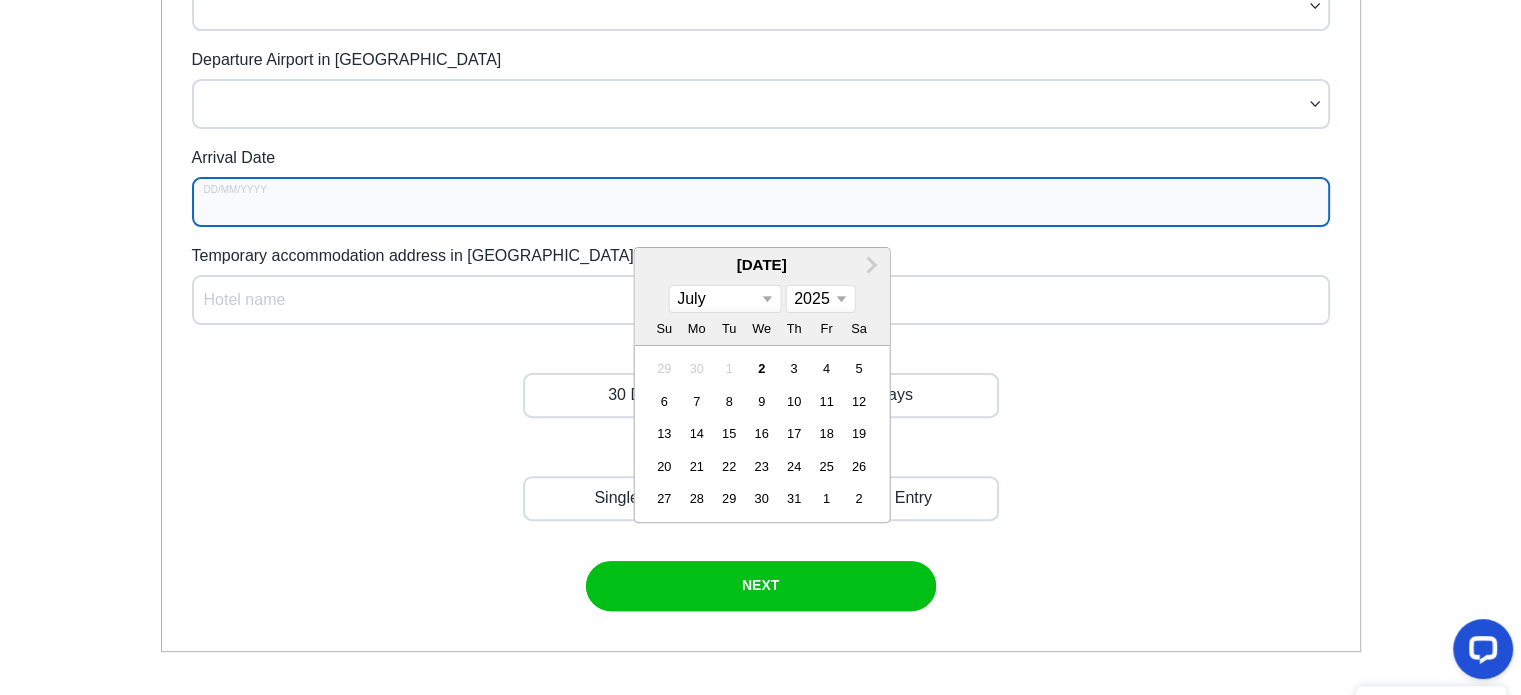 click on "January February March April May June July August September October November December" at bounding box center [724, 299] 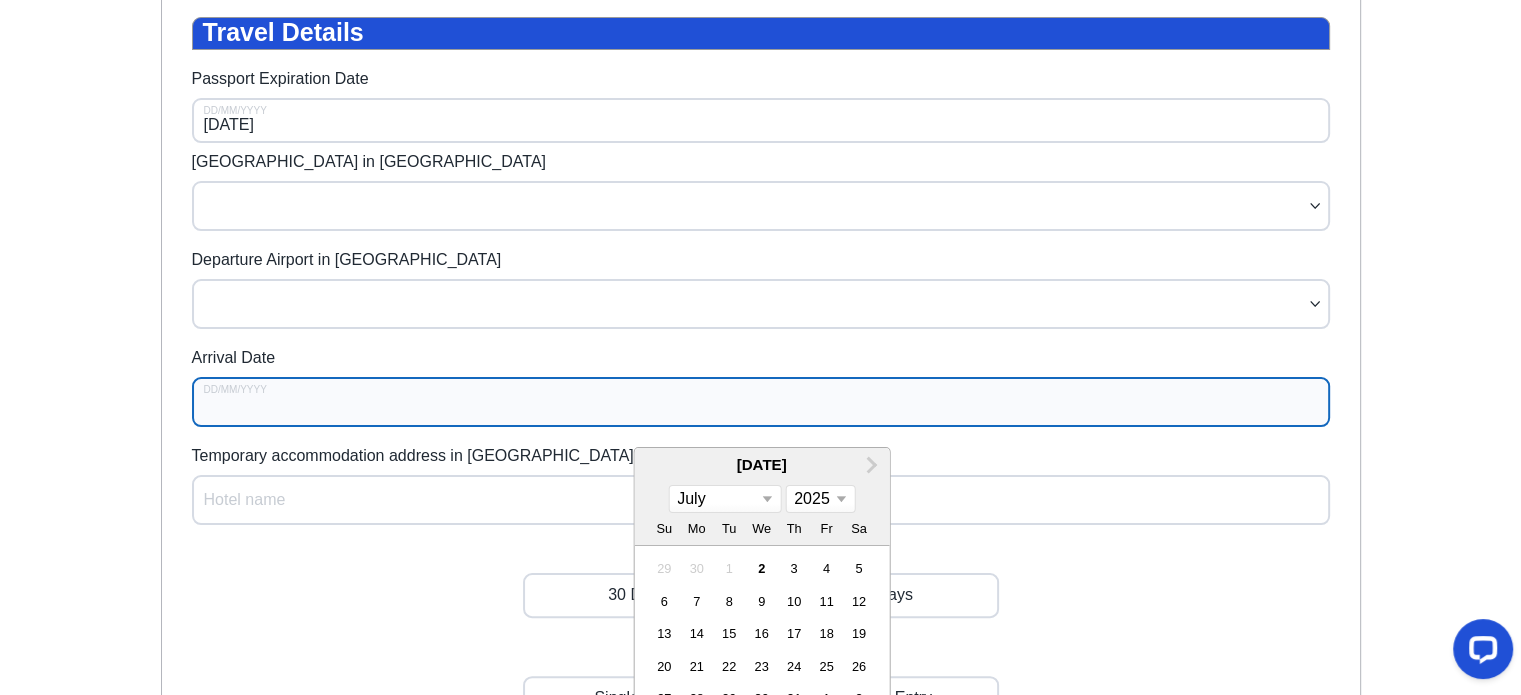 scroll, scrollTop: 560, scrollLeft: 0, axis: vertical 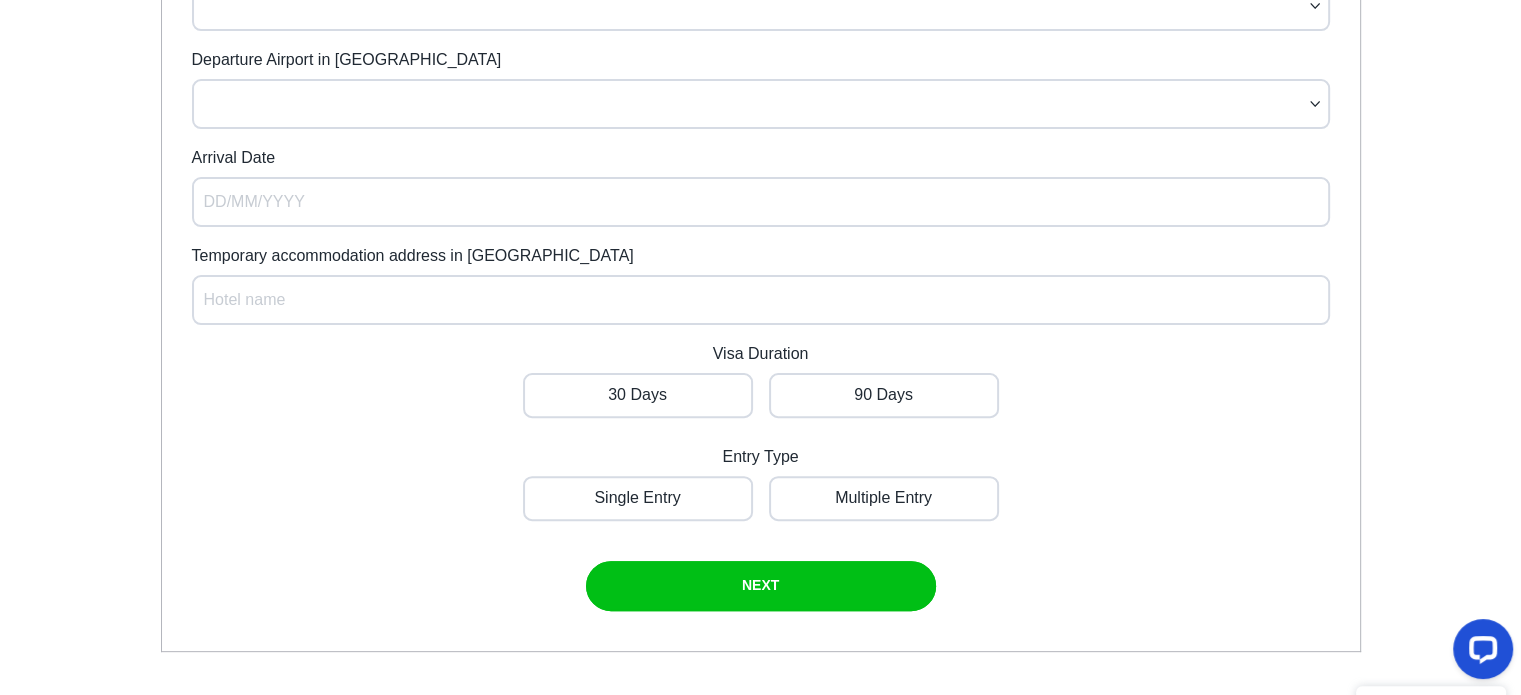 click on "Travel Details Passport Expiration Date [DATE] DD/MM/YYYY Arrival Airport in [GEOGRAPHIC_DATA] Departure Airport in [GEOGRAPHIC_DATA] Arrival Date DD/MM/YYYY Temporary accommodation address in [GEOGRAPHIC_DATA] Hotel name Visa Duration 30 Days 90 Days Entry Type Single Entry Multiple Entry NEXT" at bounding box center (761, 214) 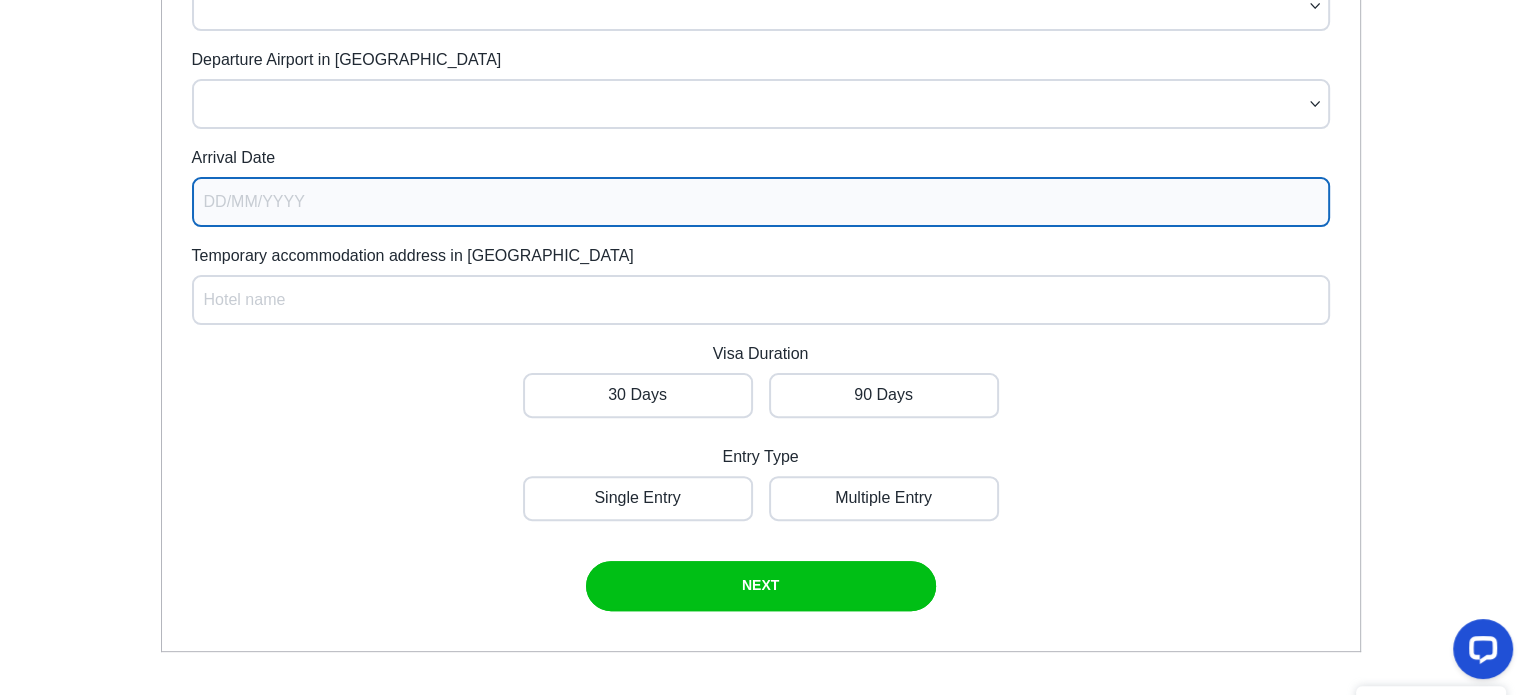 select on "6" 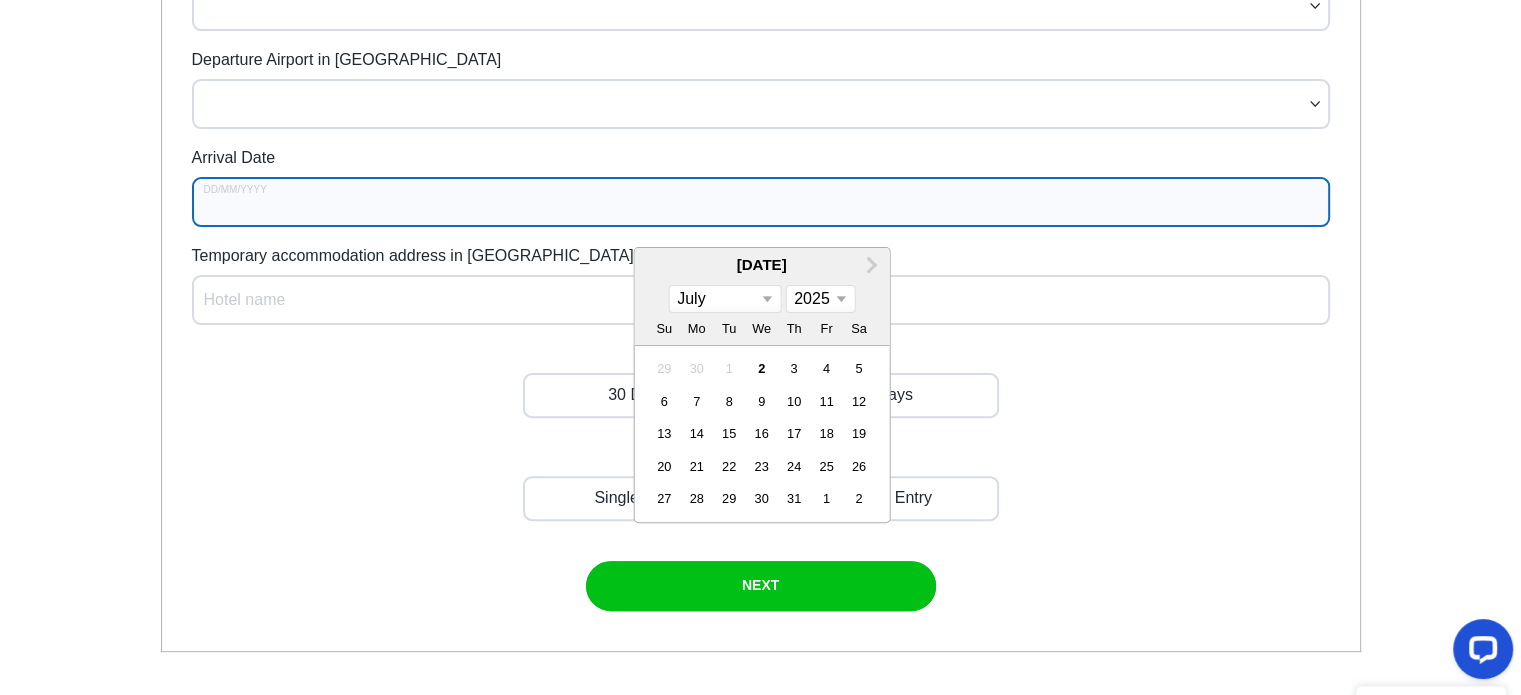 click on "Arrival Date" at bounding box center (761, 202) 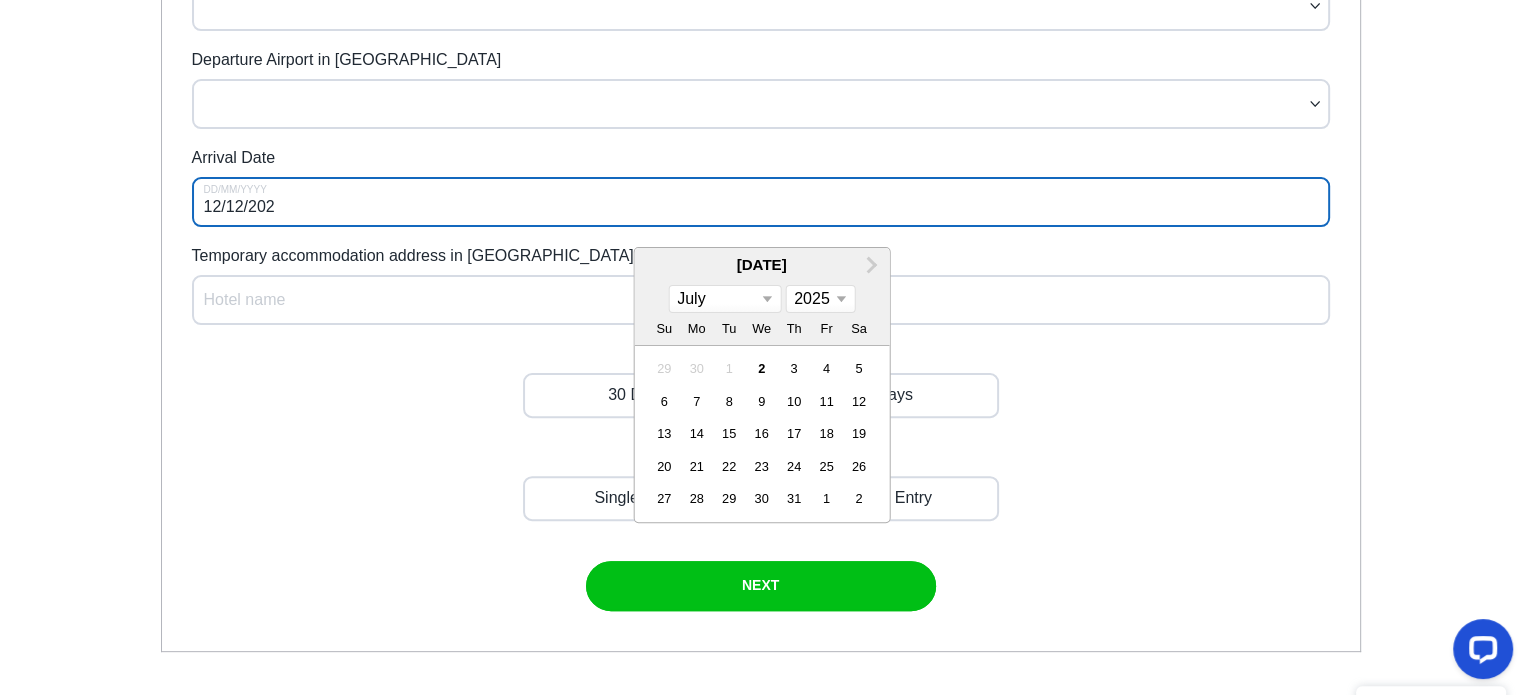 type on "[DATE]" 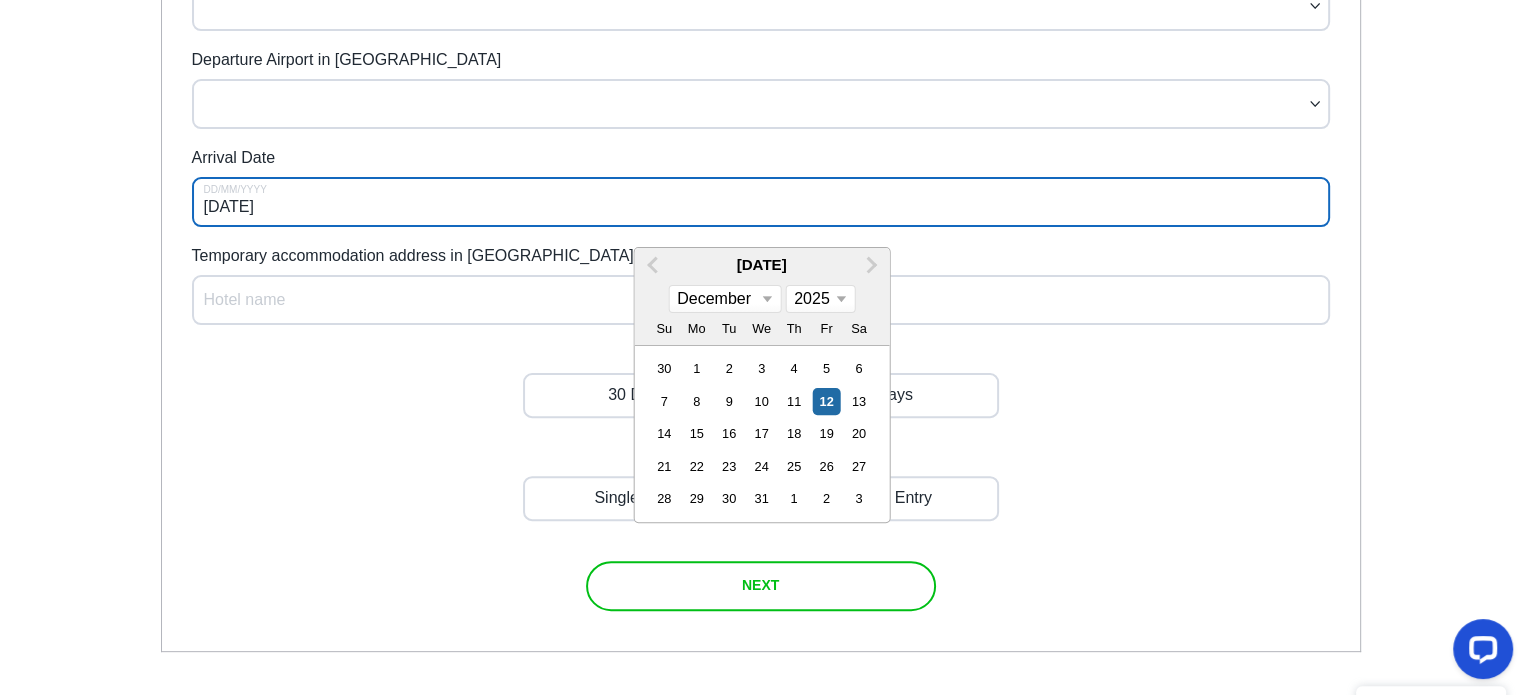 type on "[DATE]" 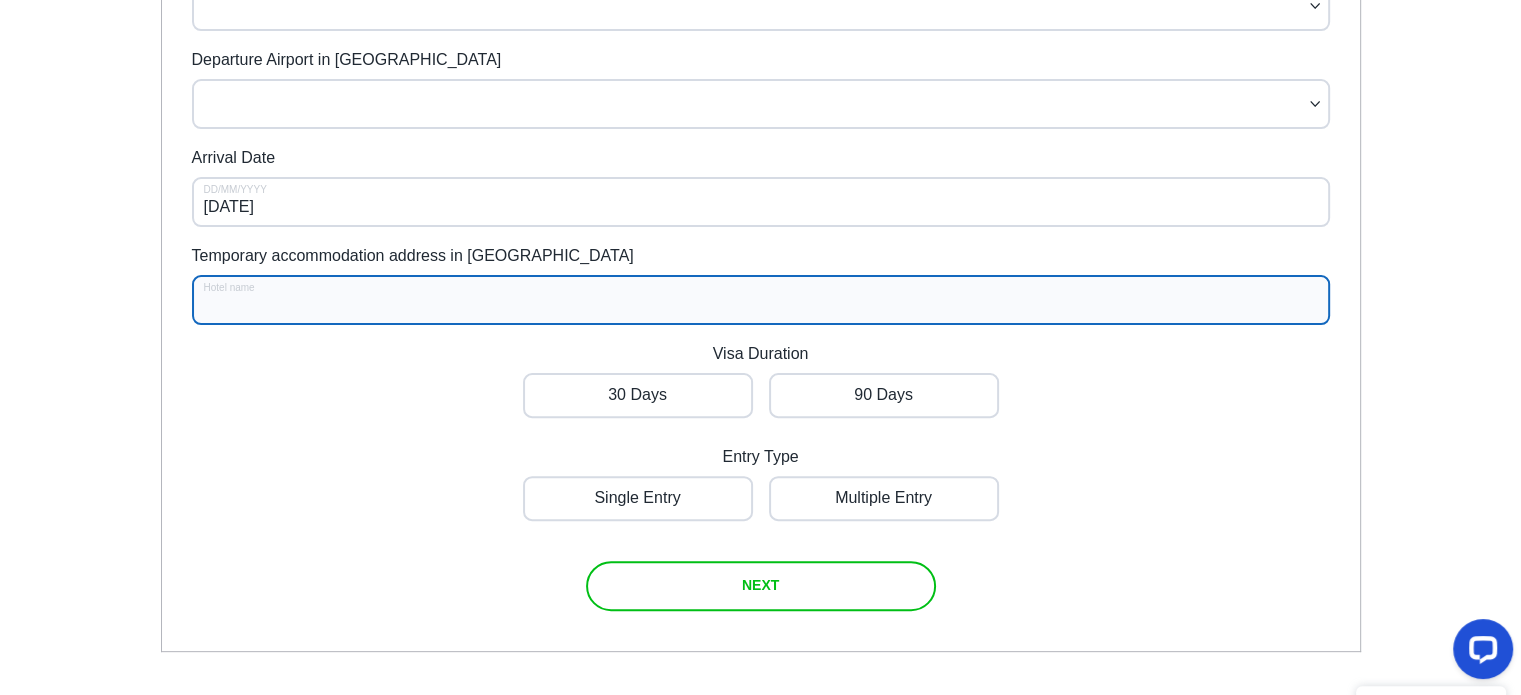 click on "Temporary accommodation address in [GEOGRAPHIC_DATA]" at bounding box center [761, 300] 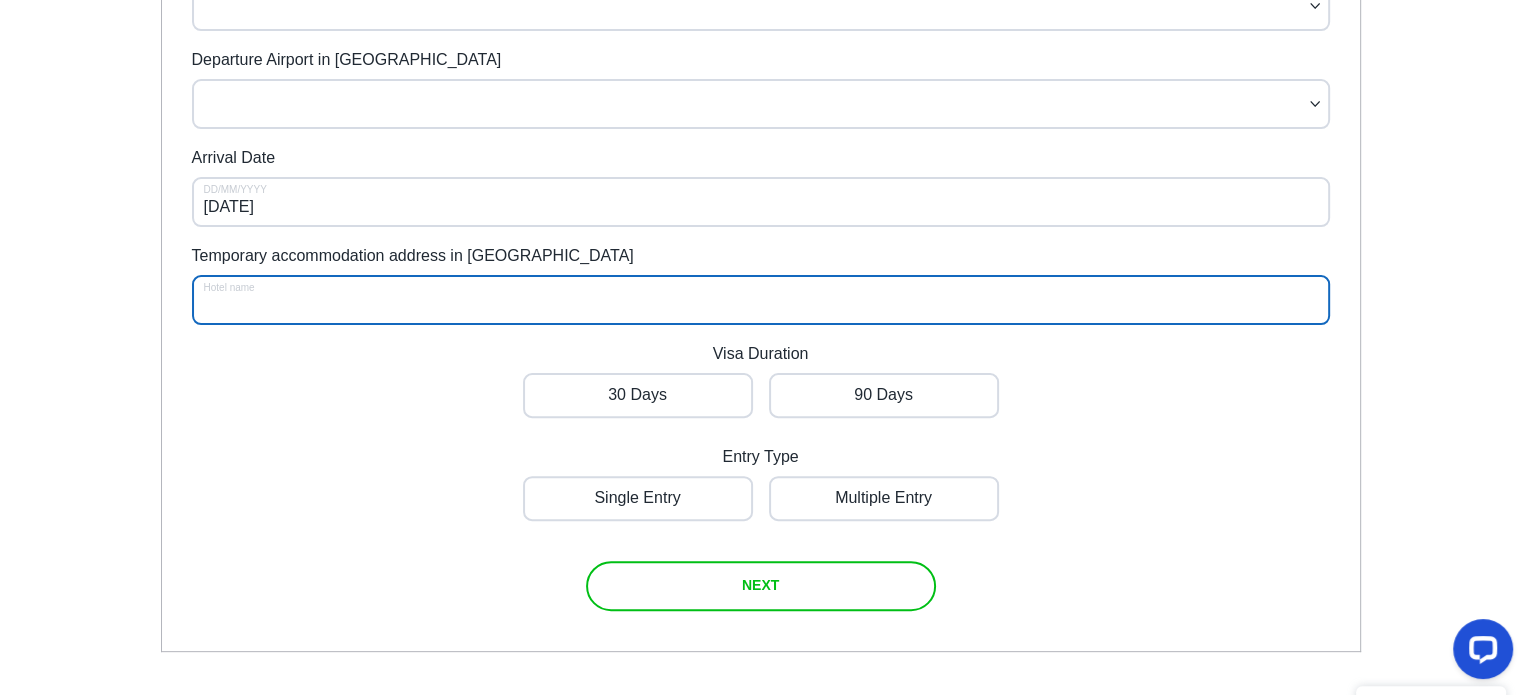 type on "1" 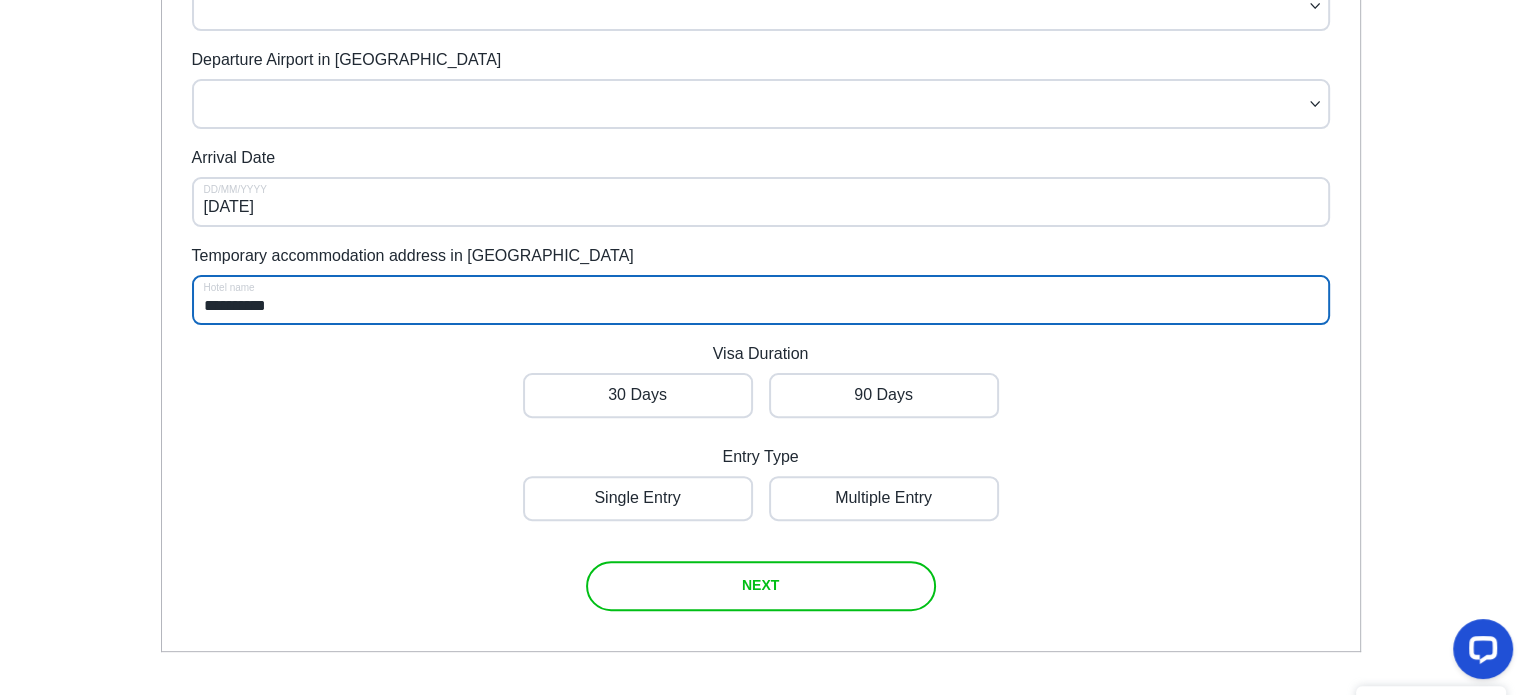 type on "**********" 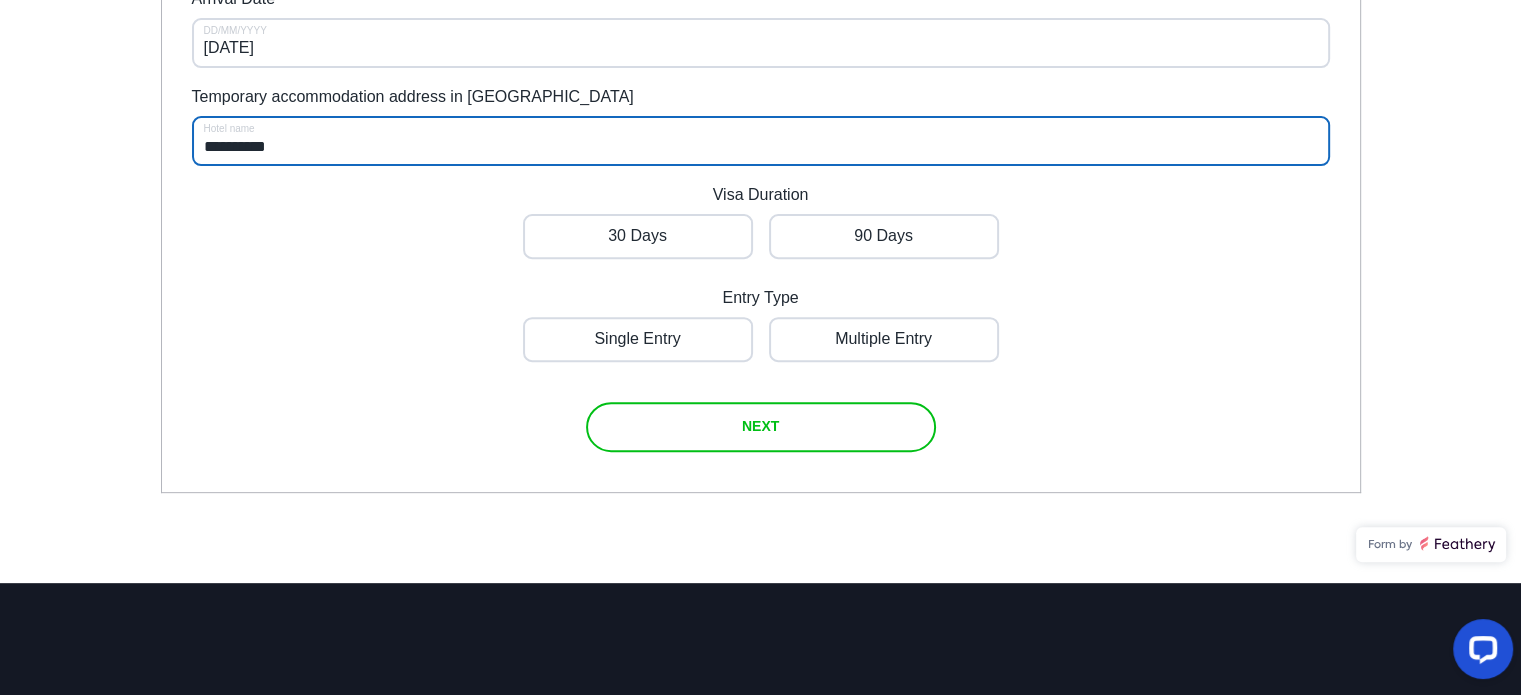 scroll, scrollTop: 760, scrollLeft: 0, axis: vertical 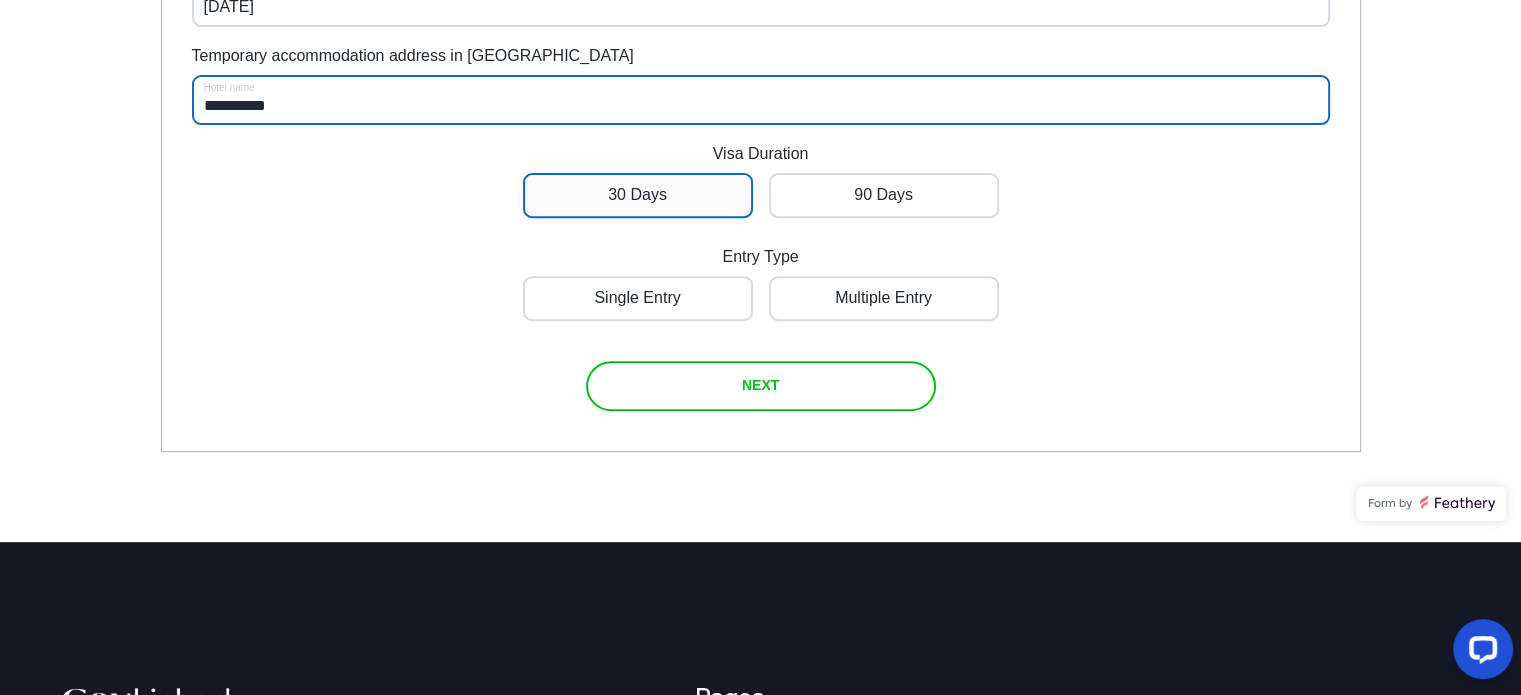 click at bounding box center [638, 195] 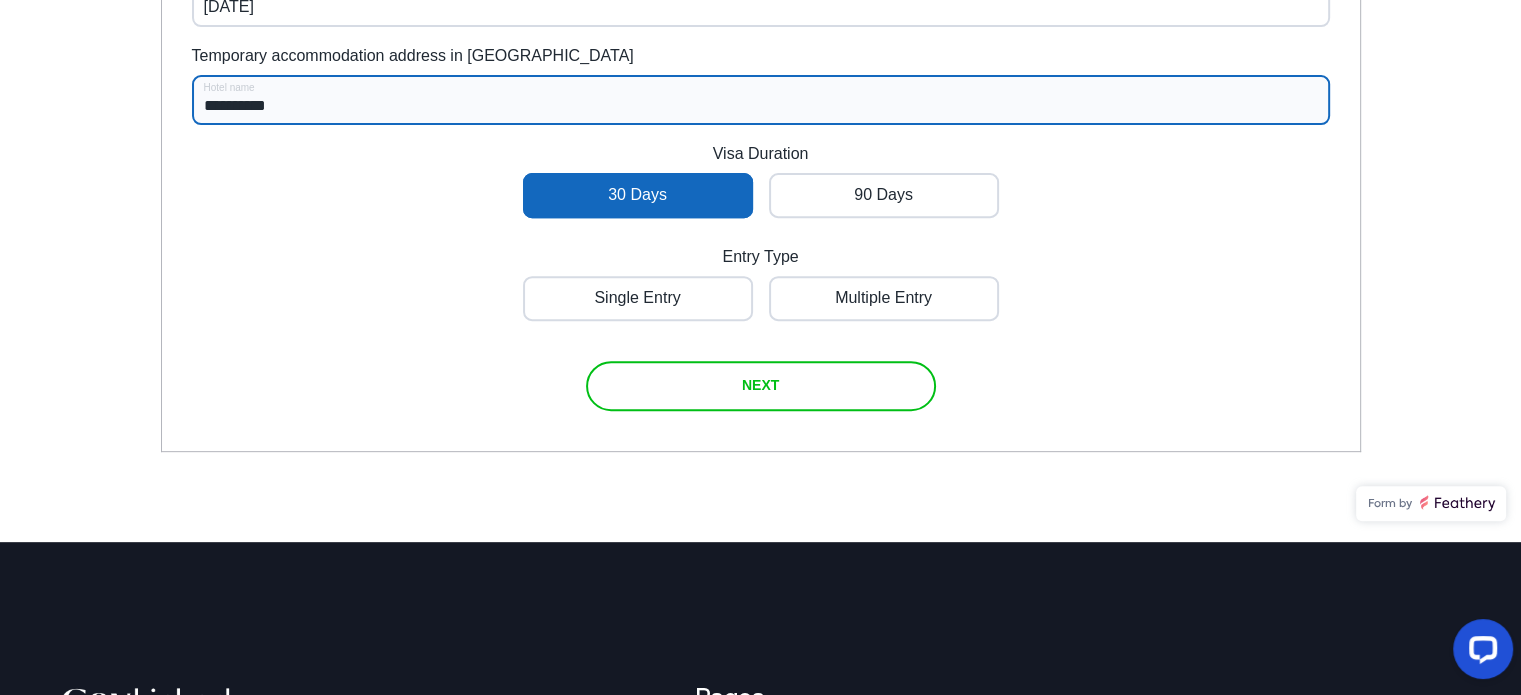 scroll, scrollTop: 581, scrollLeft: 0, axis: vertical 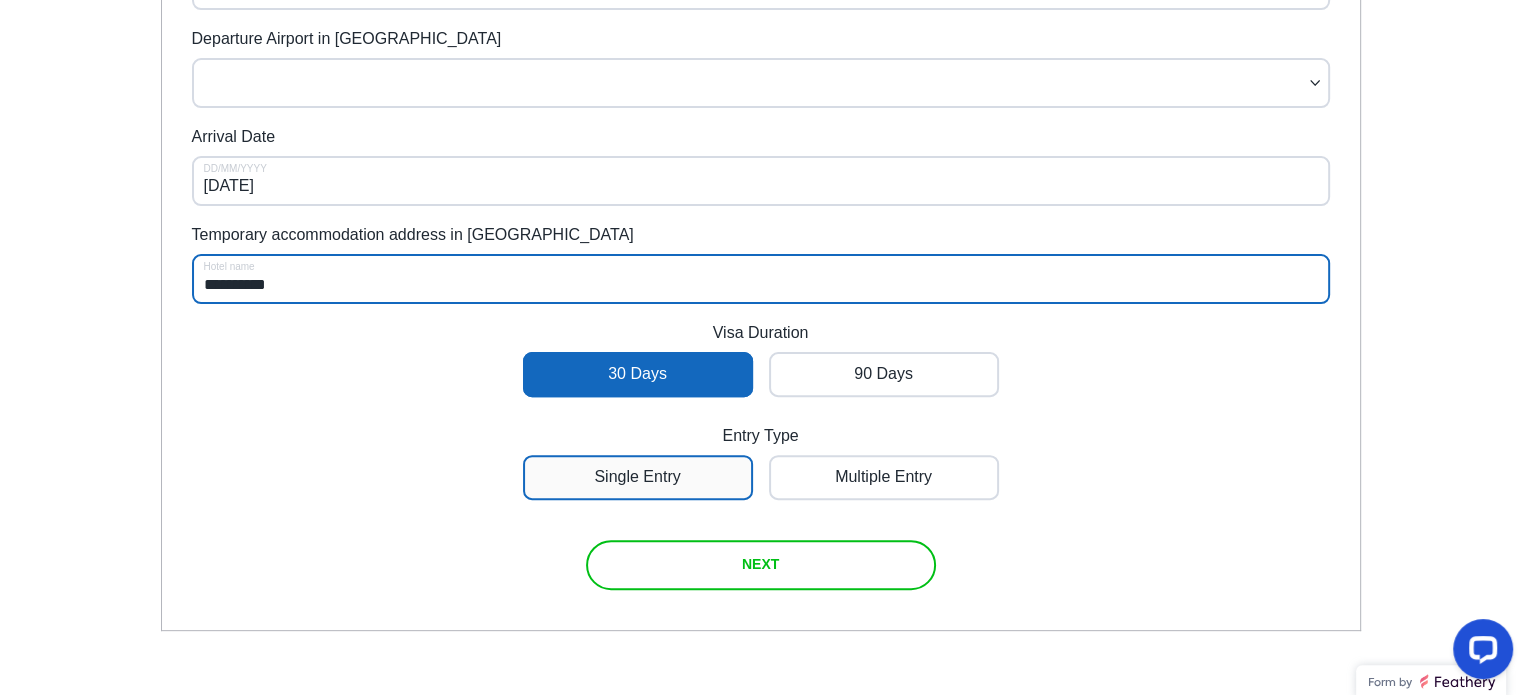 click at bounding box center (638, 477) 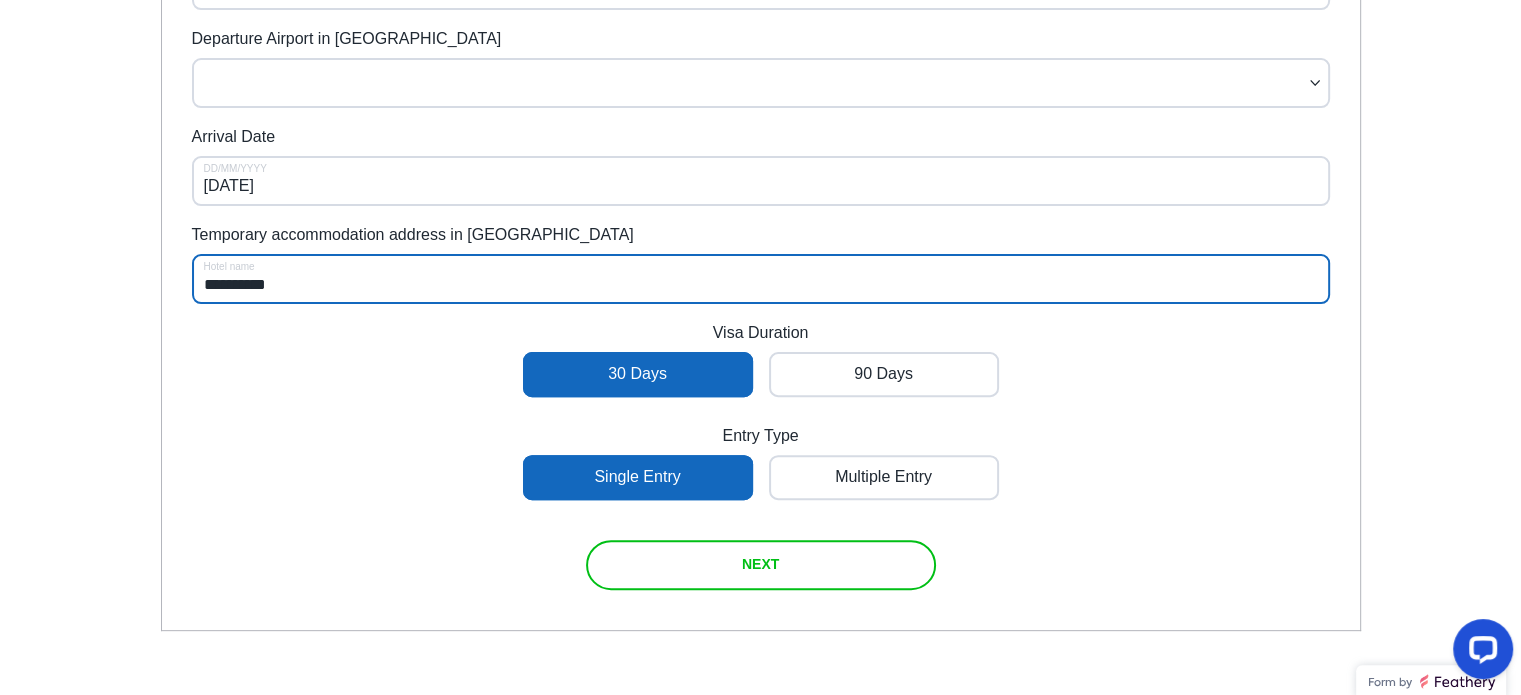 click on "NEXT" at bounding box center [760, 564] 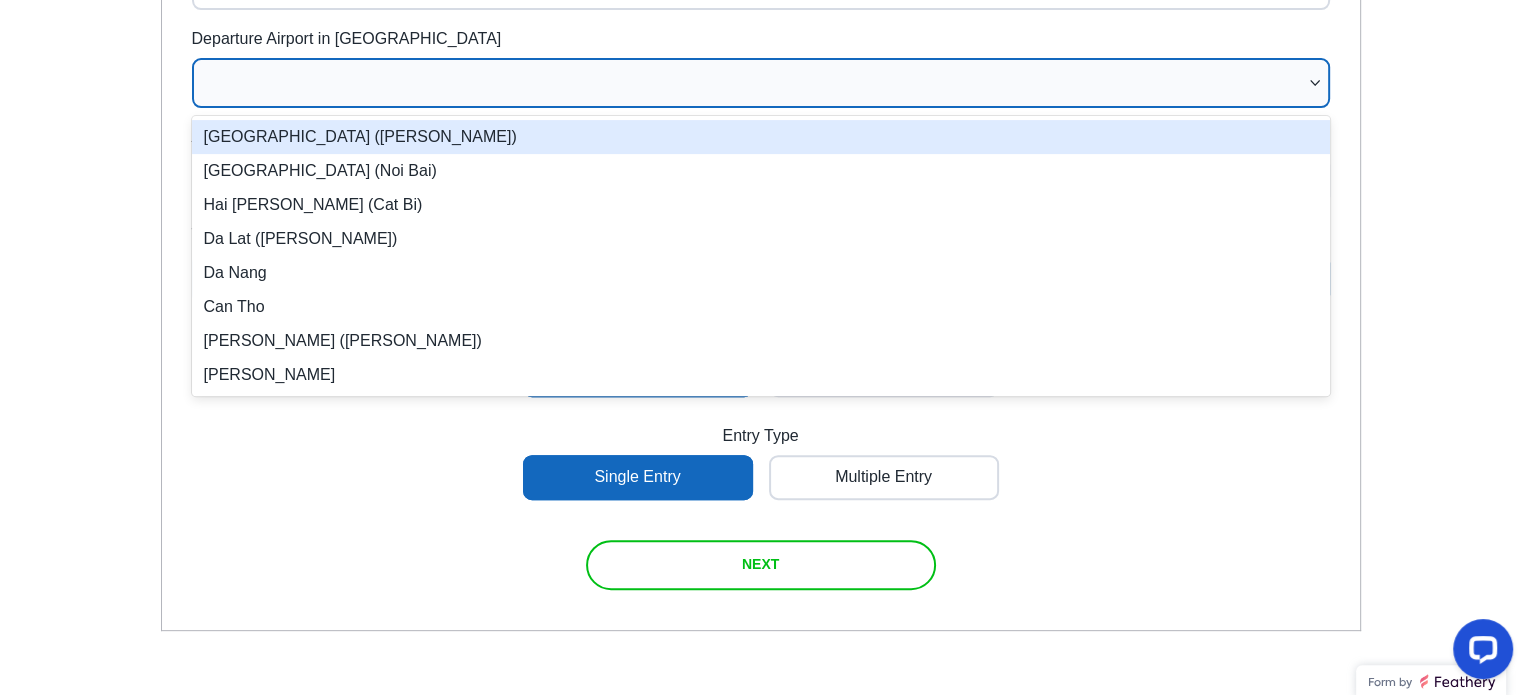 click at bounding box center (751, 83) 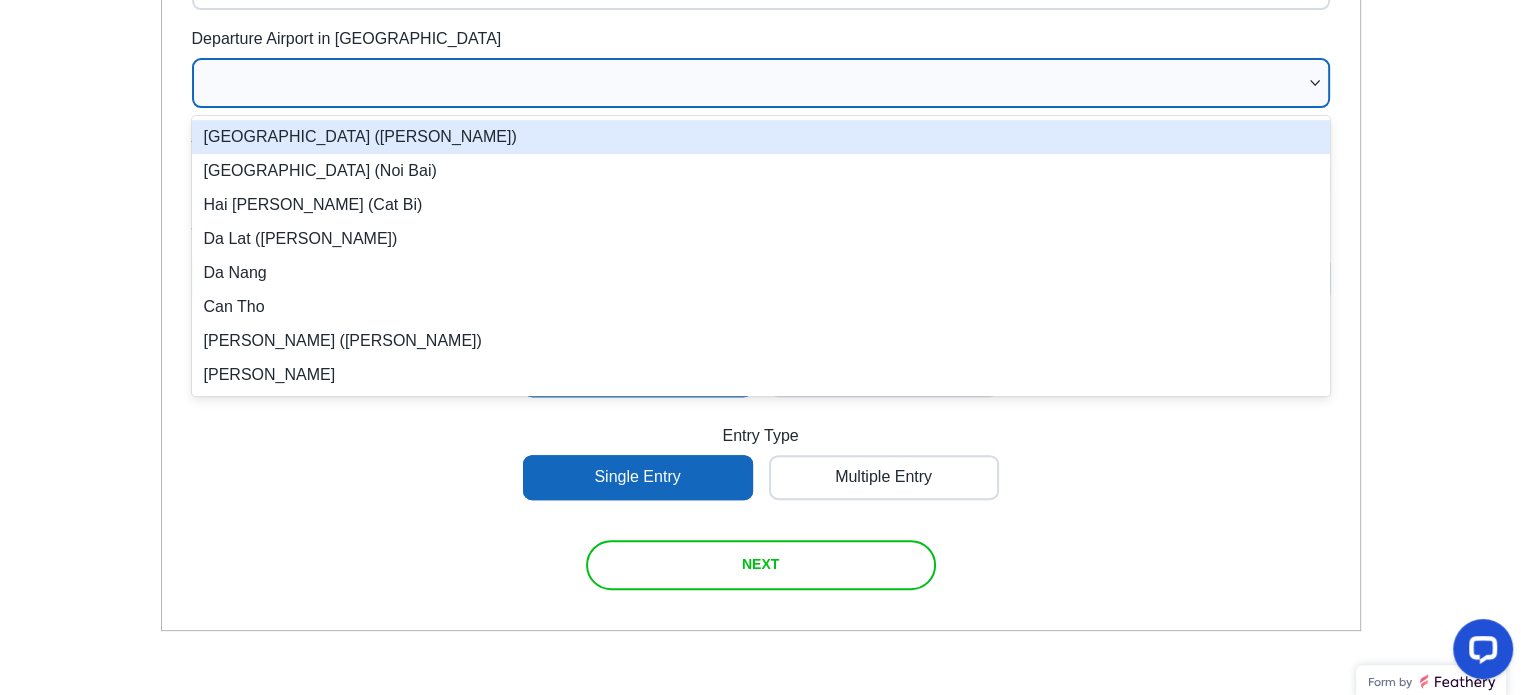 click on "[GEOGRAPHIC_DATA] ([PERSON_NAME])" at bounding box center [761, 137] 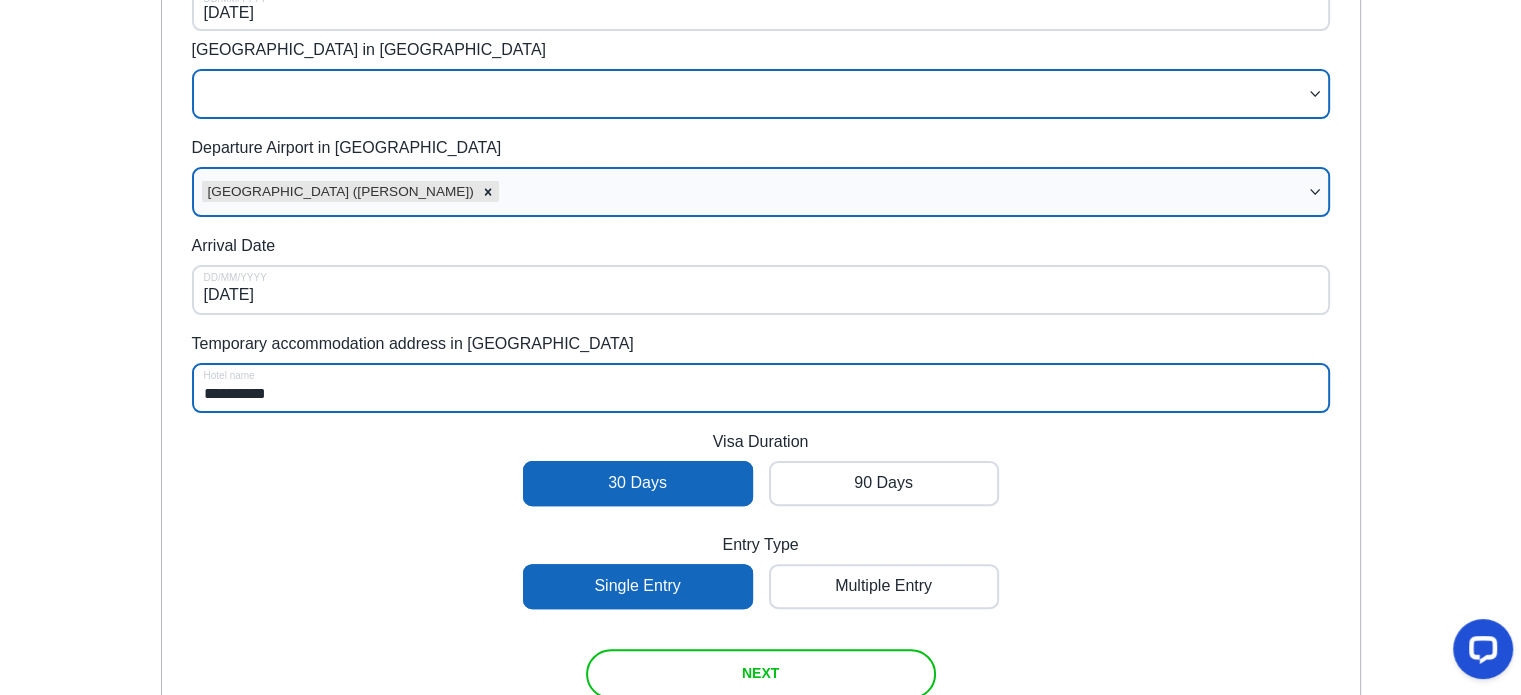 scroll, scrollTop: 381, scrollLeft: 0, axis: vertical 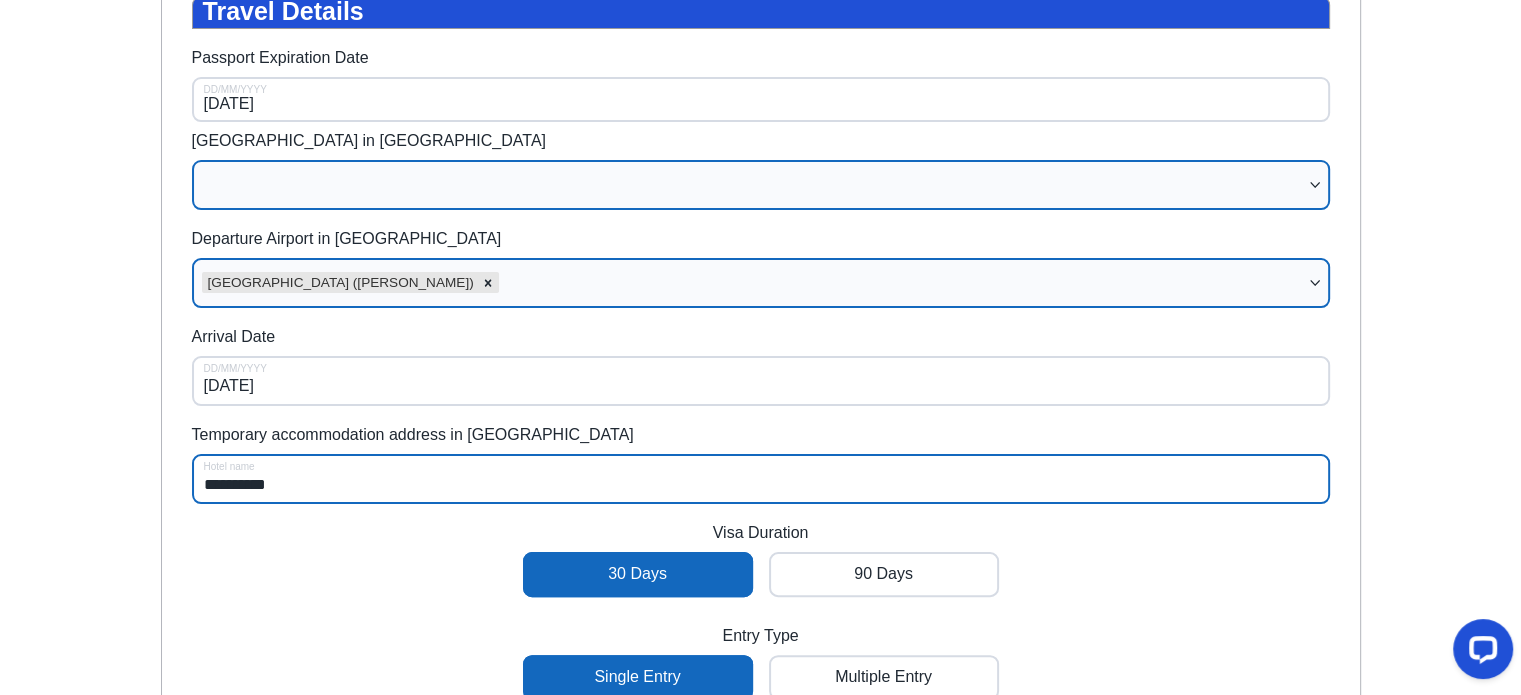 click at bounding box center [751, 185] 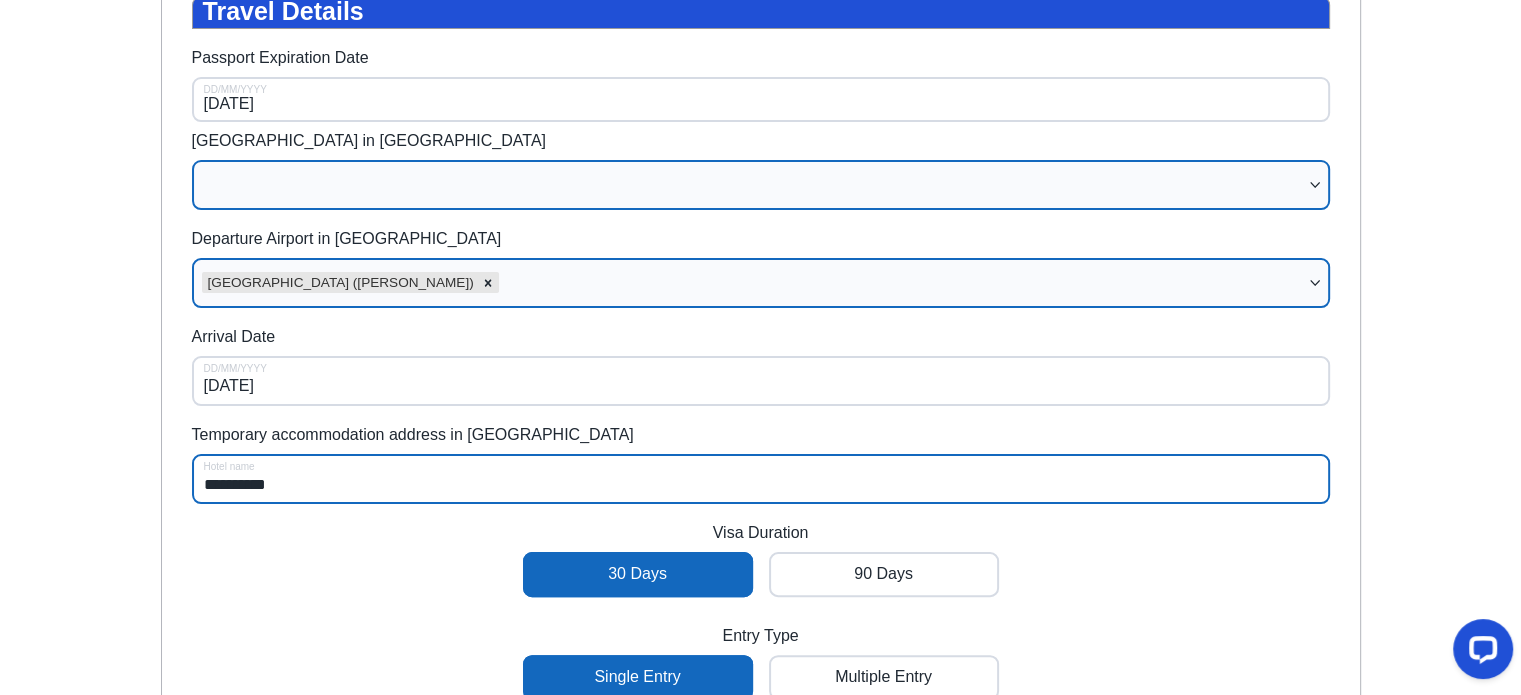 click at bounding box center (751, 185) 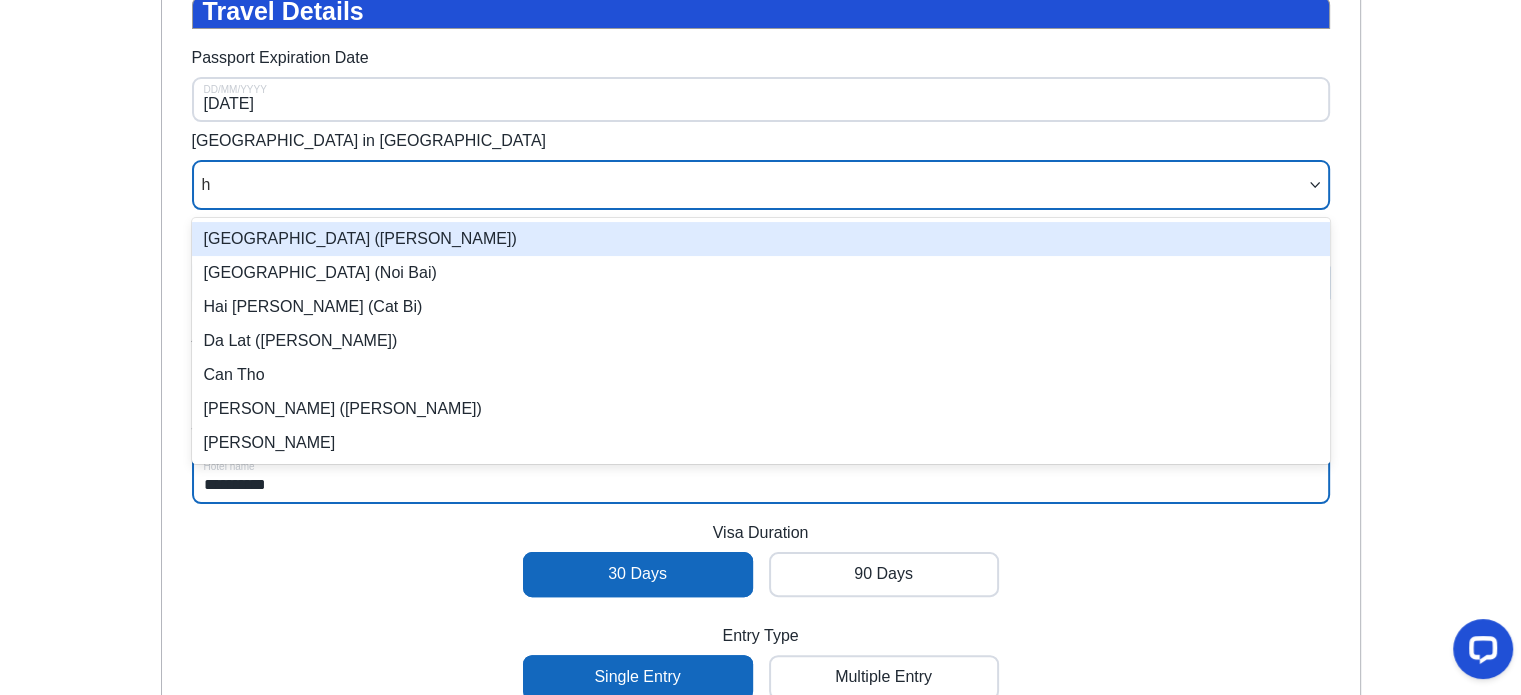 type on "ha" 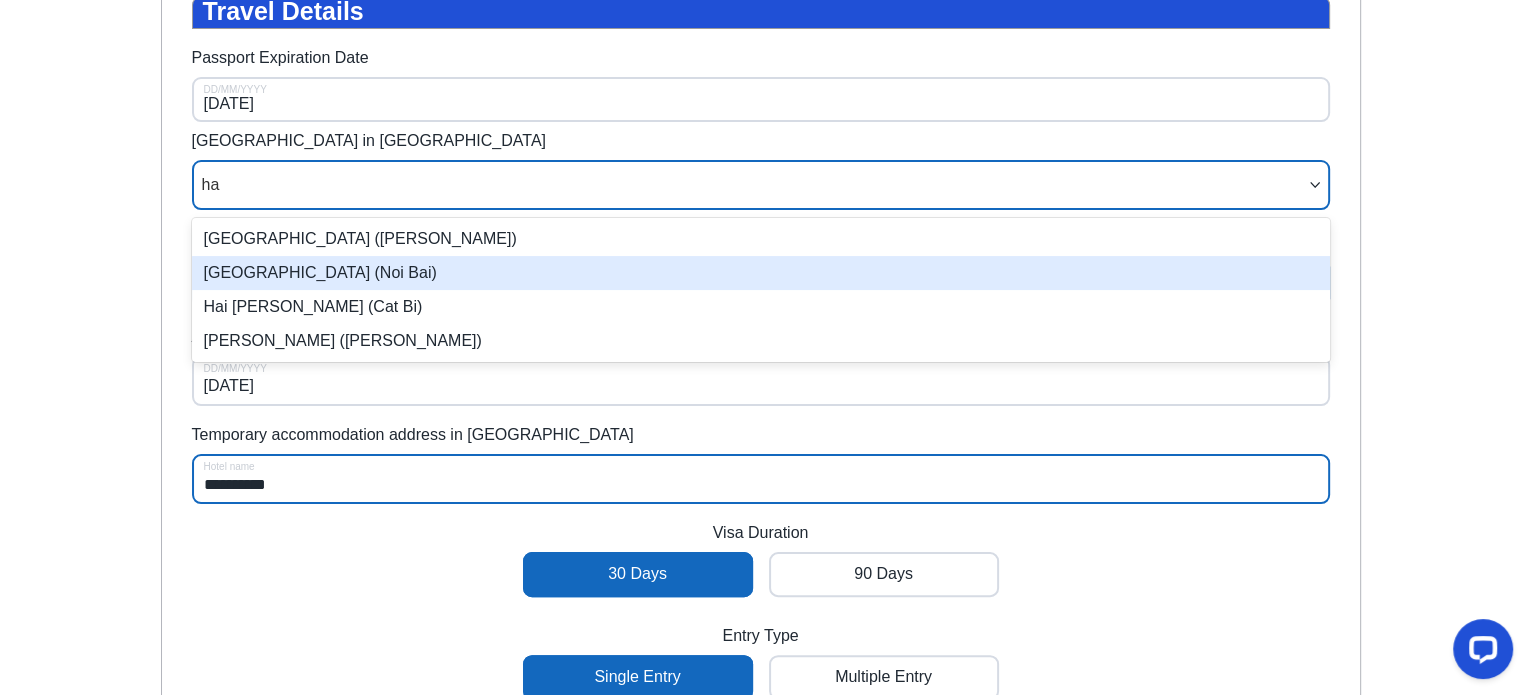 click on "[GEOGRAPHIC_DATA] (Noi Bai)" at bounding box center (761, 273) 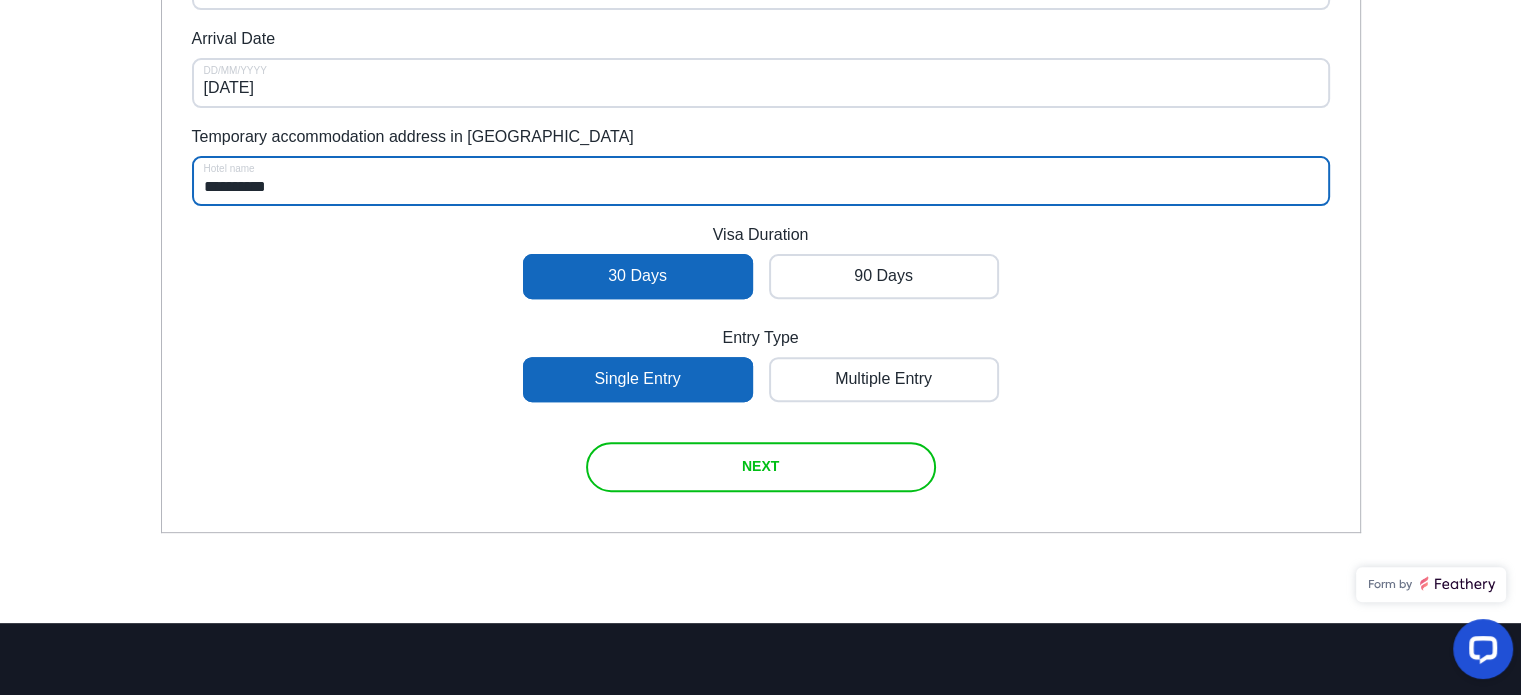 scroll, scrollTop: 781, scrollLeft: 0, axis: vertical 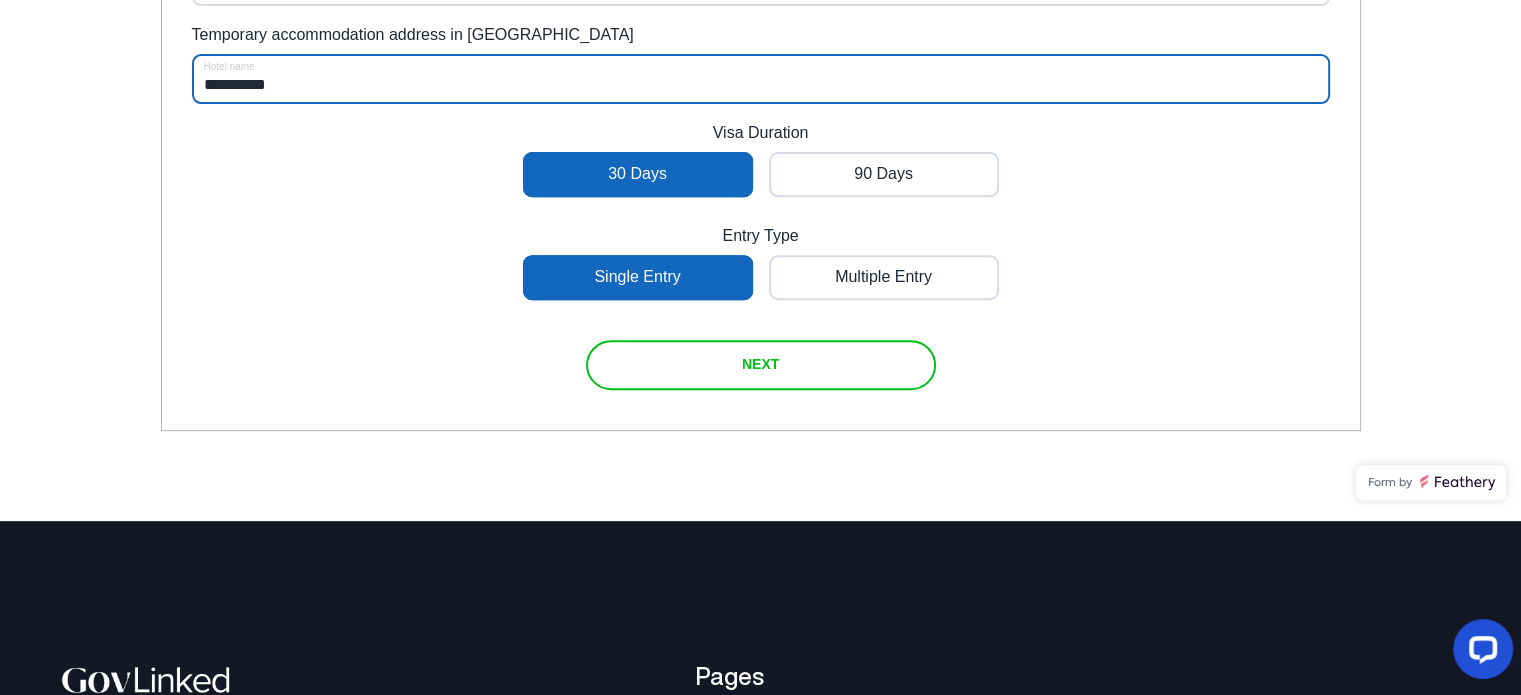 click at bounding box center [761, 365] 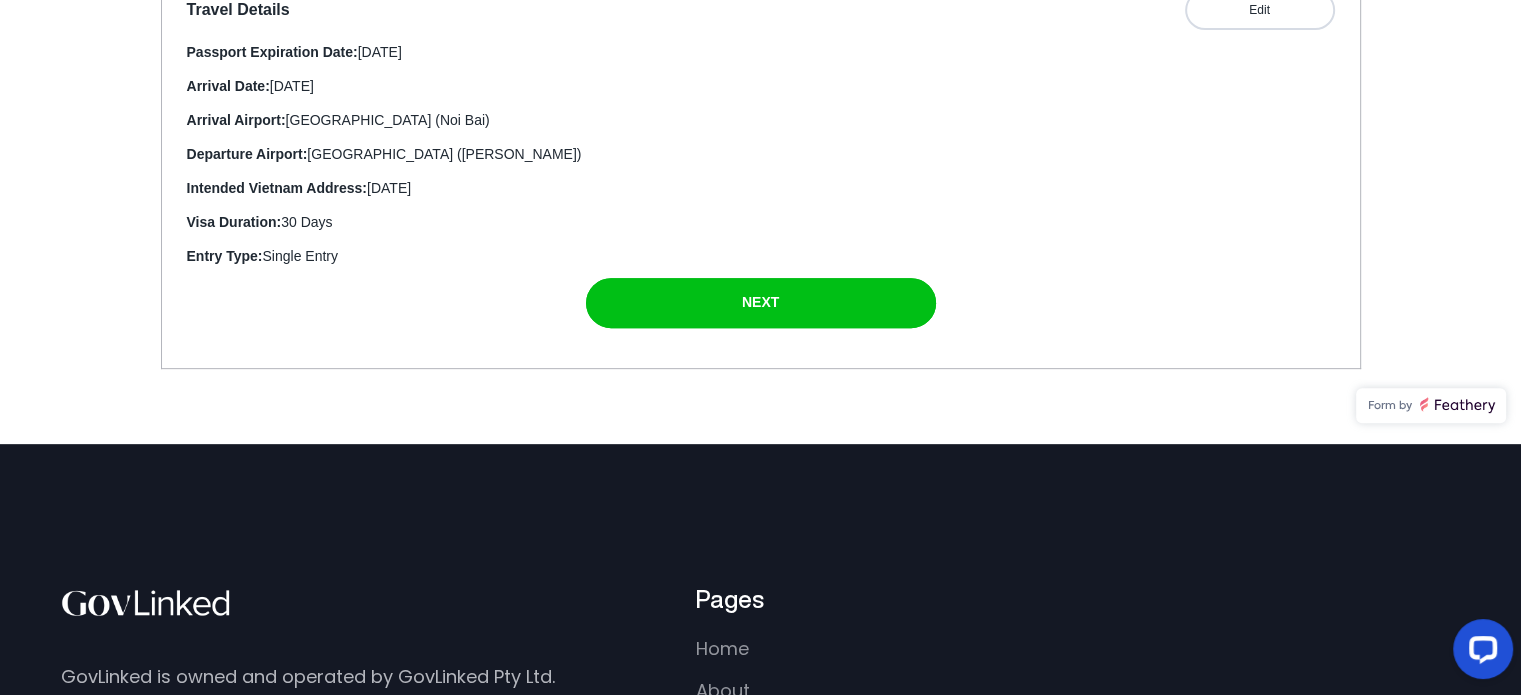 scroll, scrollTop: 760, scrollLeft: 0, axis: vertical 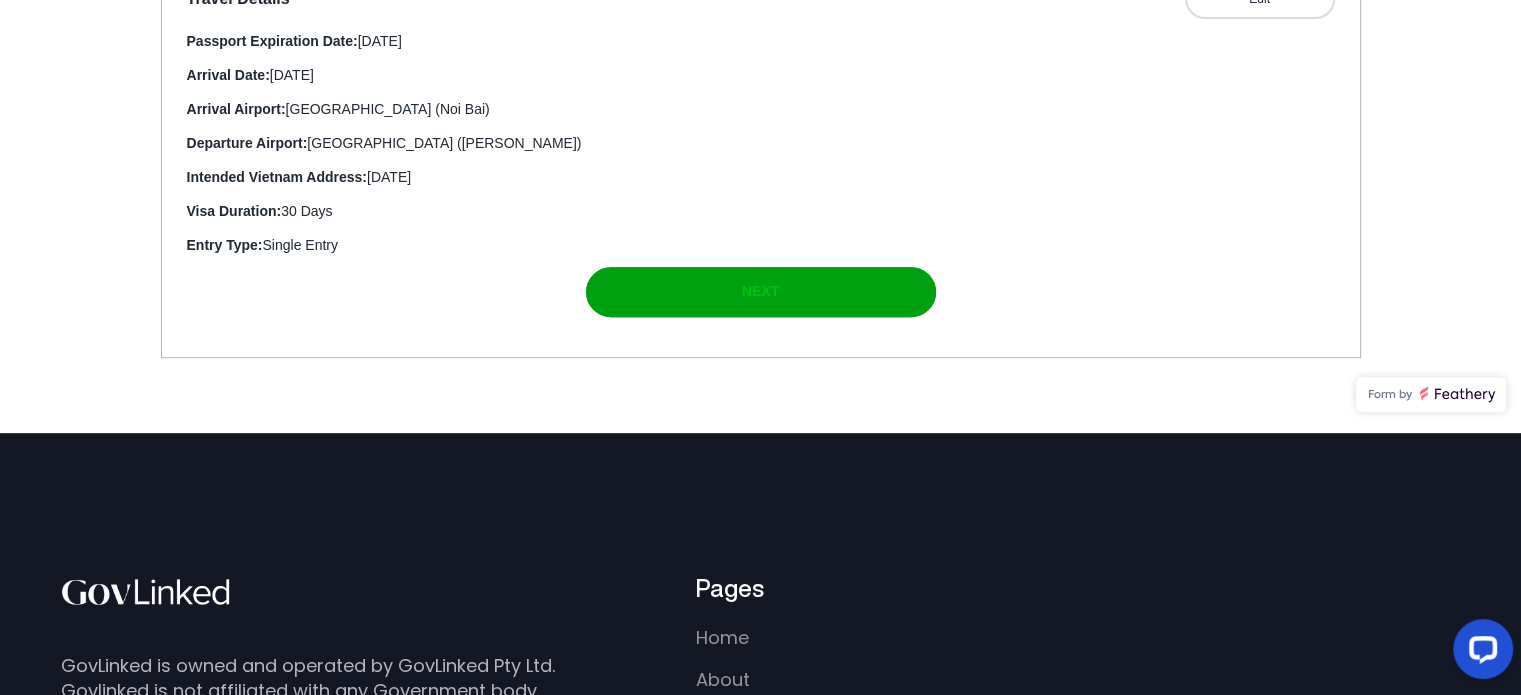 click on "NEXT" at bounding box center (760, 291) 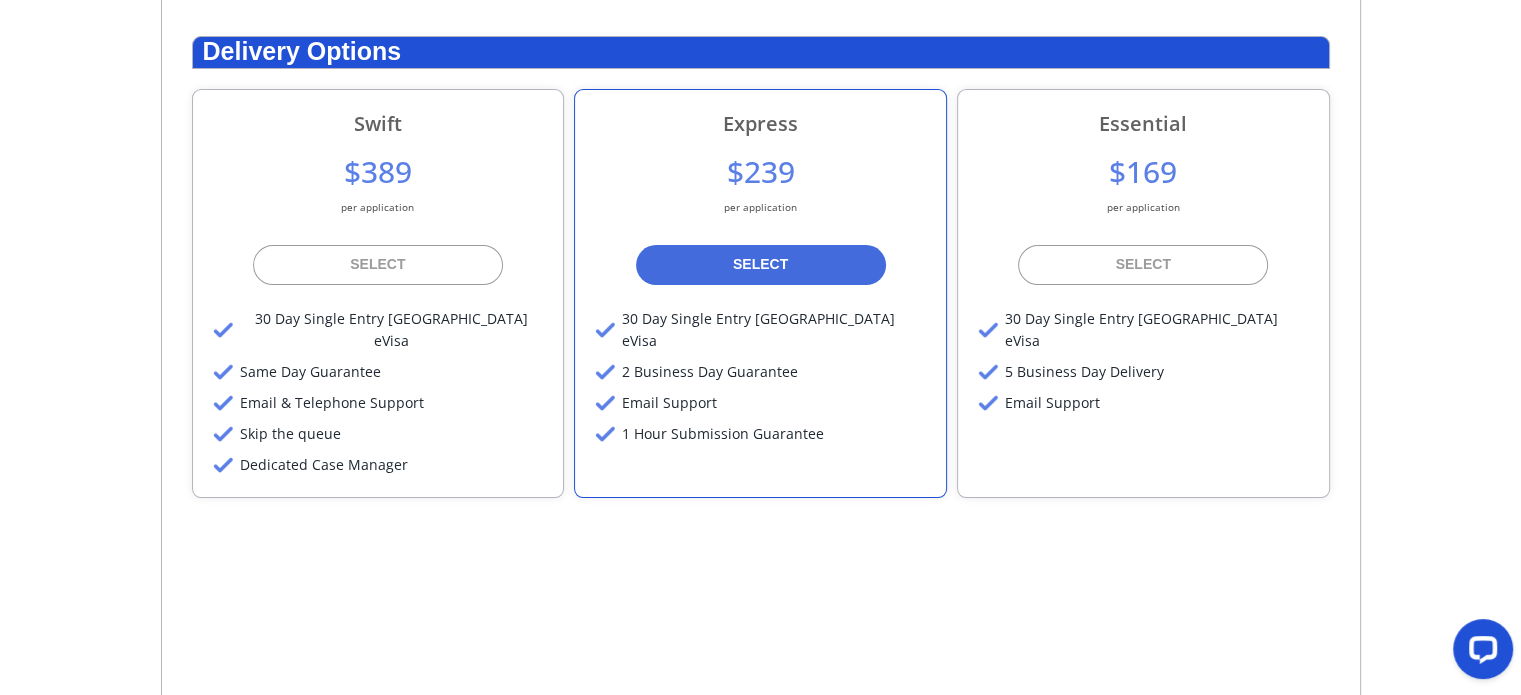 scroll, scrollTop: 360, scrollLeft: 0, axis: vertical 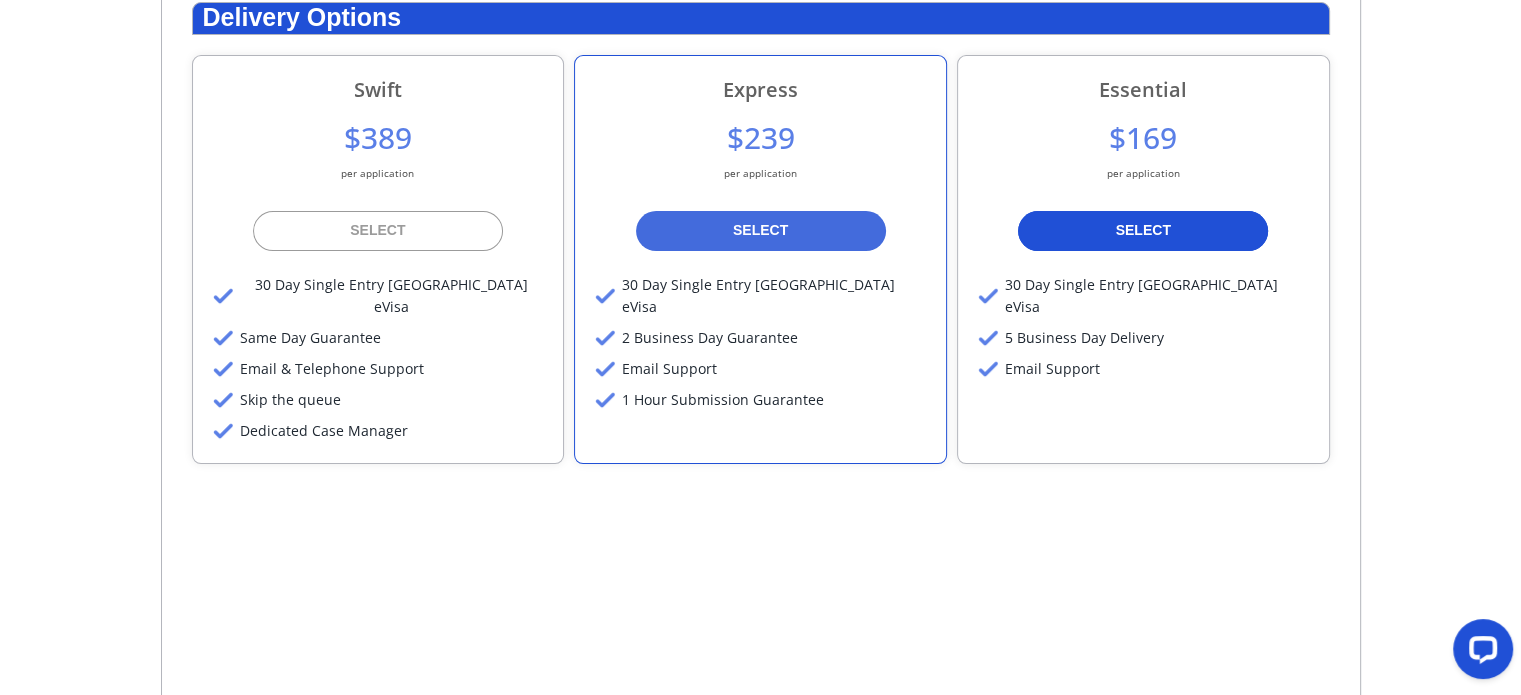 click on "SELECT" at bounding box center (1143, 230) 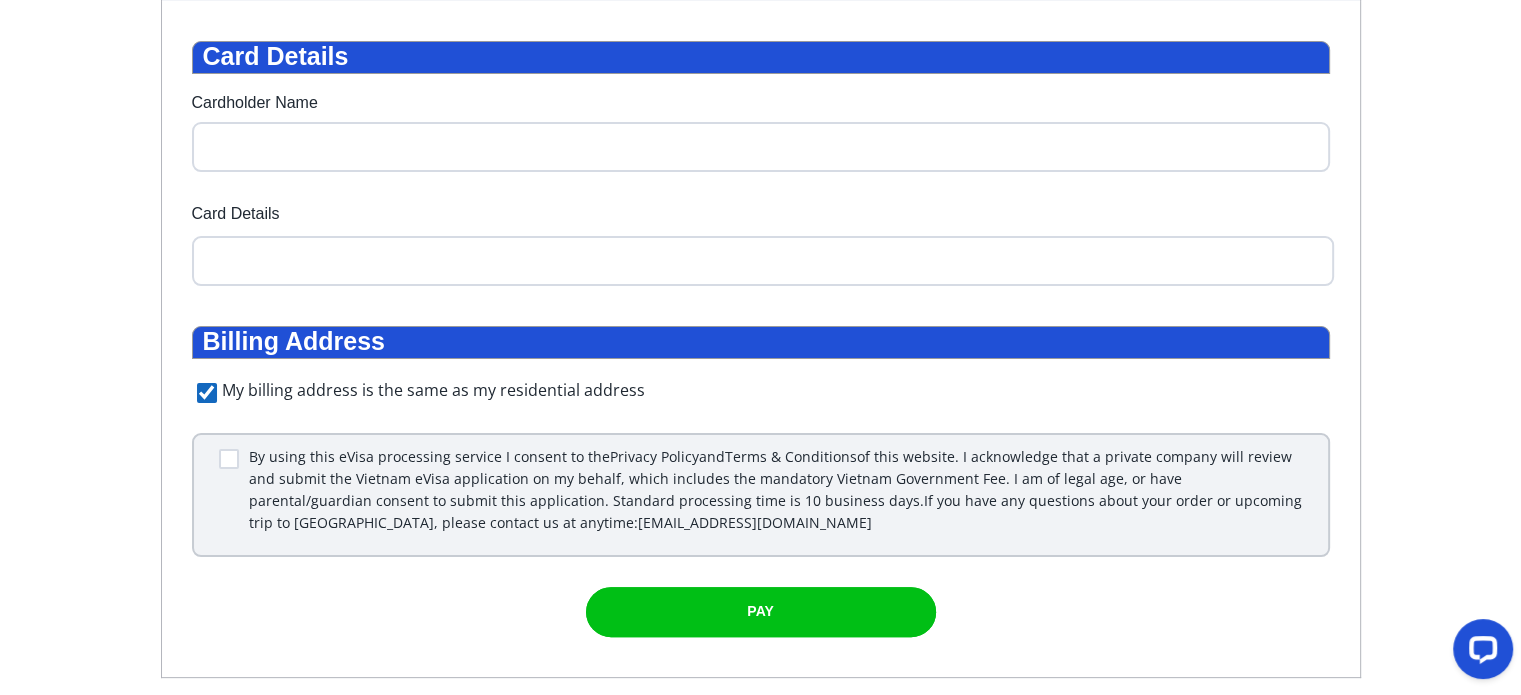 scroll, scrollTop: 460, scrollLeft: 0, axis: vertical 